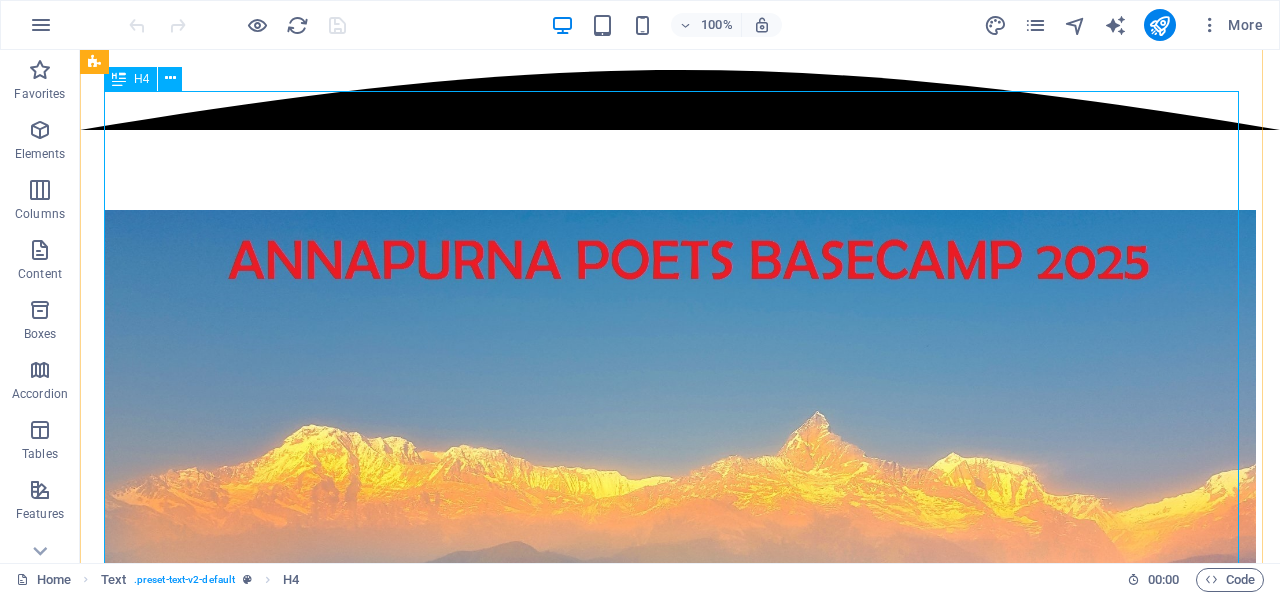 scroll, scrollTop: 1159, scrollLeft: 0, axis: vertical 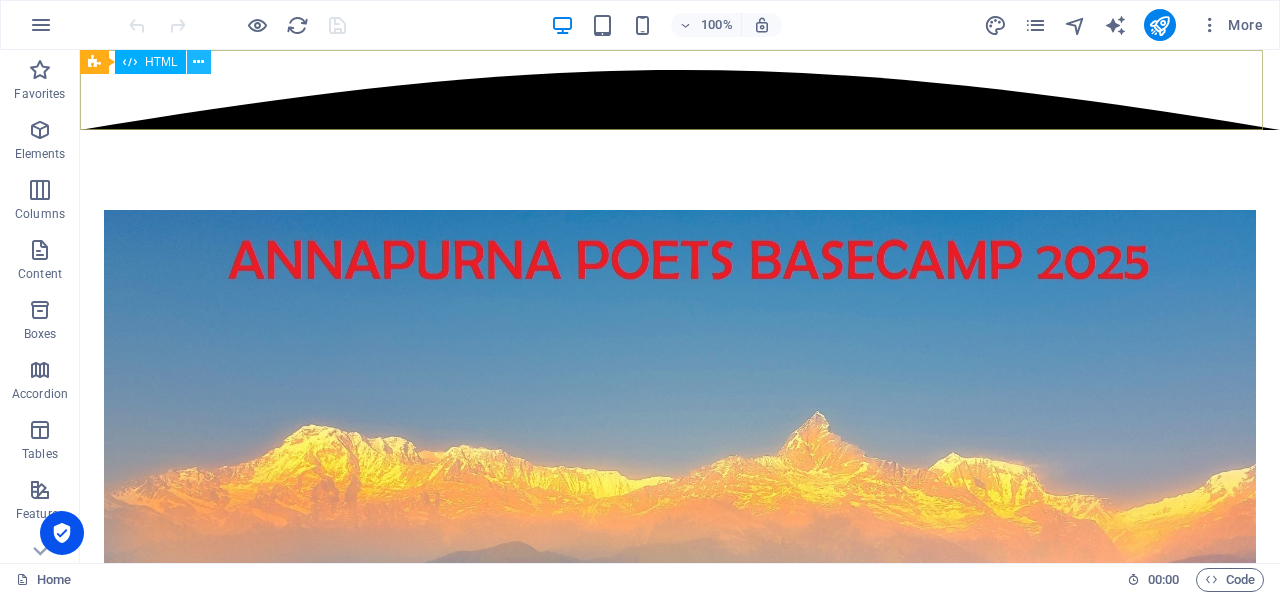 click at bounding box center (198, 62) 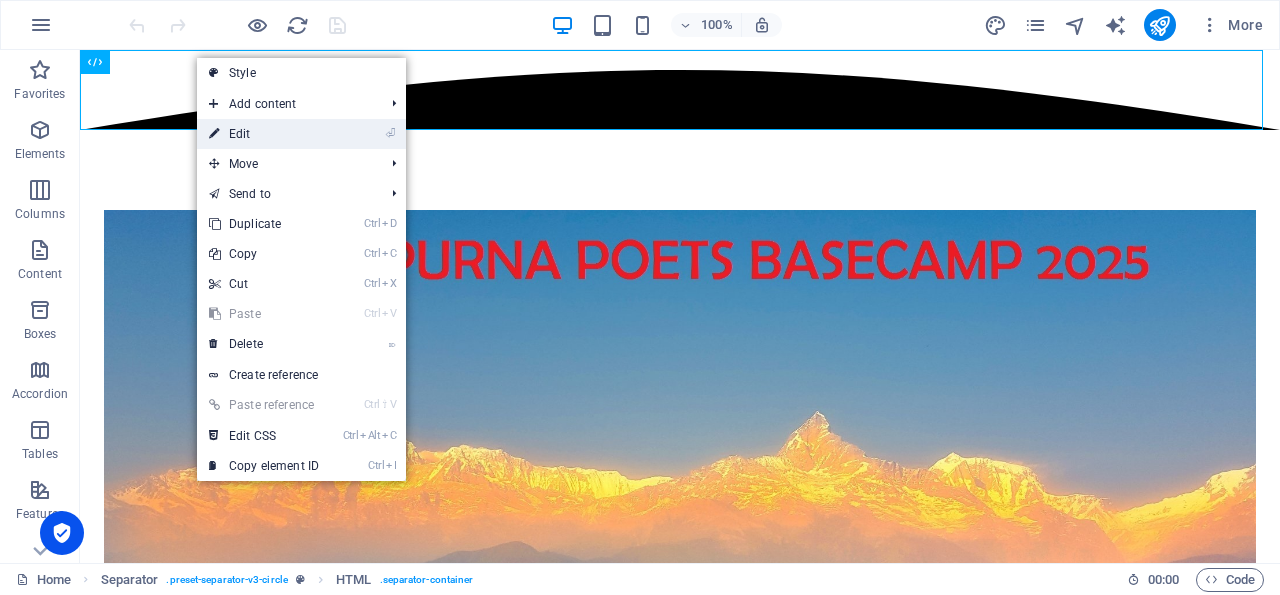 click on "⏎  Edit" at bounding box center [264, 134] 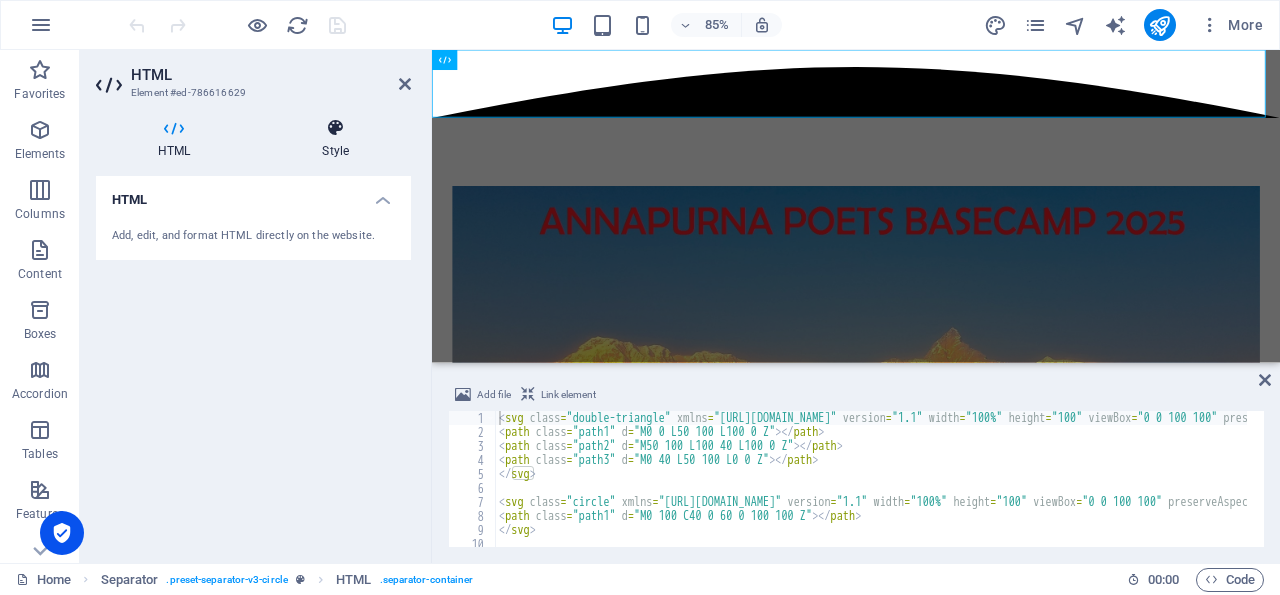 click at bounding box center [335, 128] 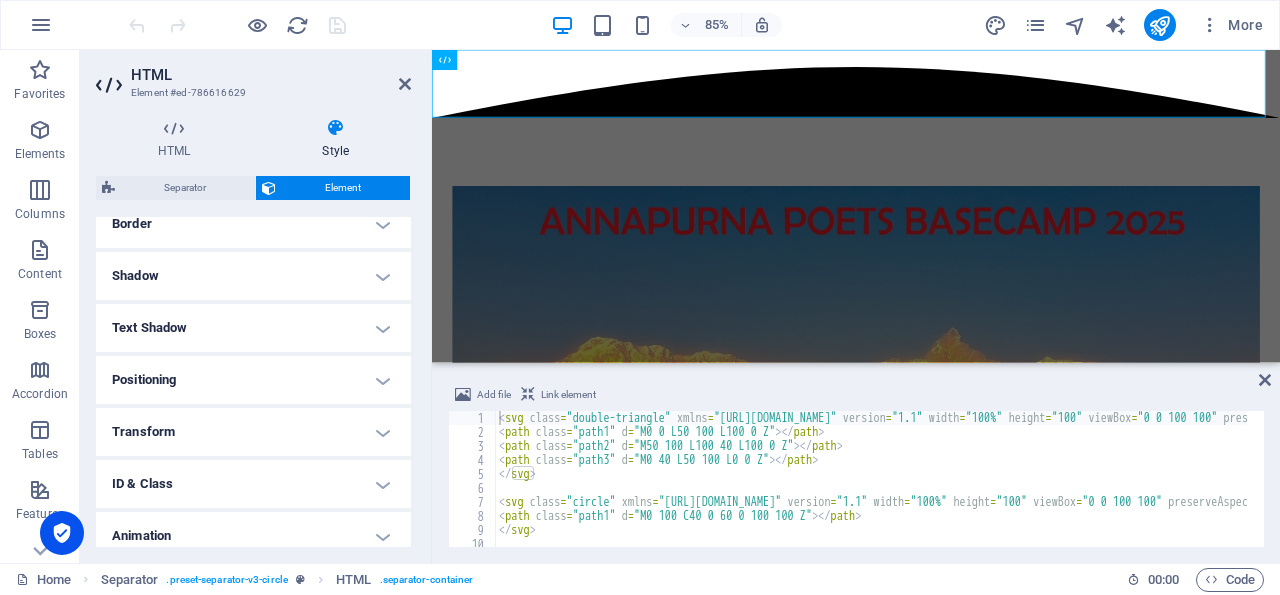 scroll, scrollTop: 532, scrollLeft: 0, axis: vertical 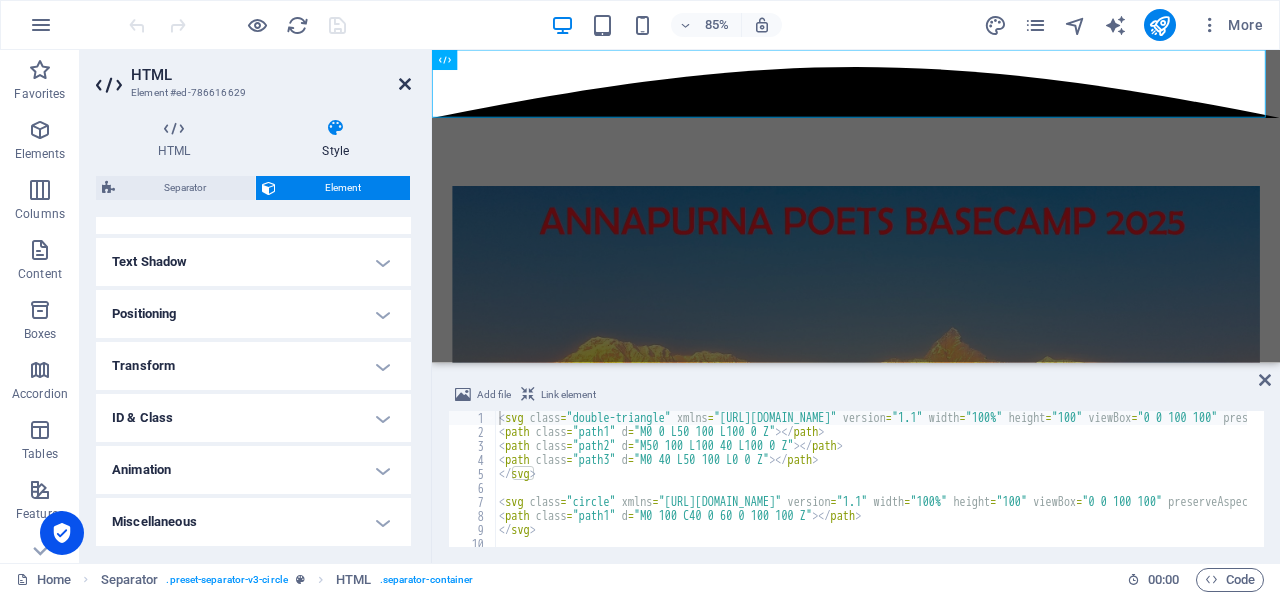 click at bounding box center [405, 84] 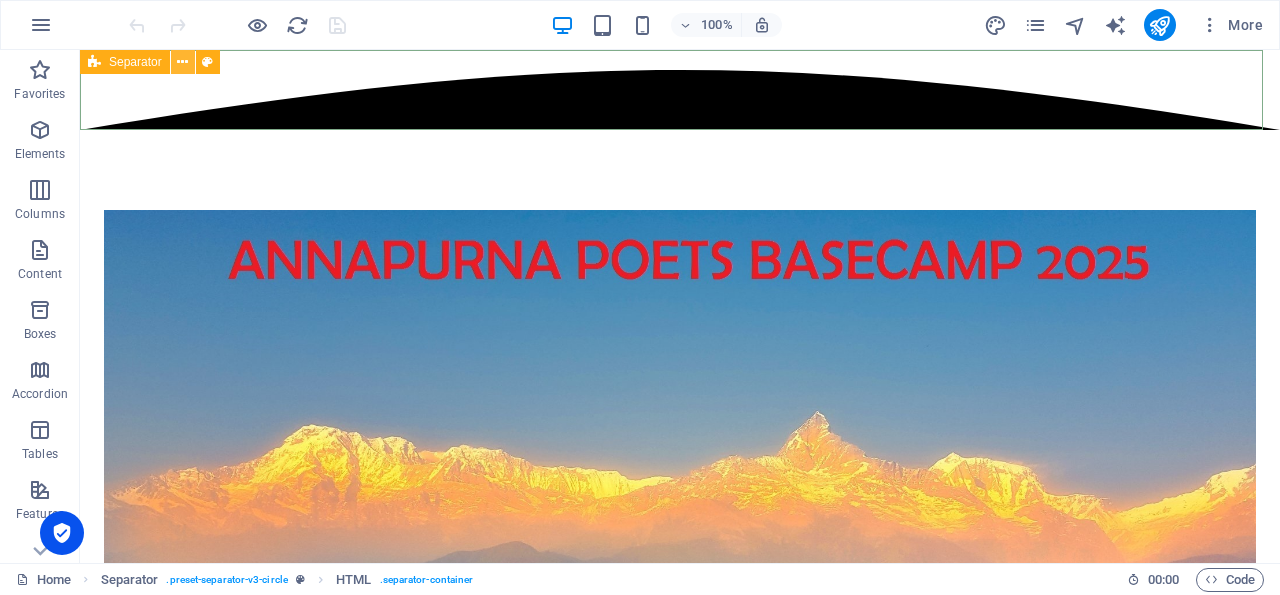 click at bounding box center [182, 62] 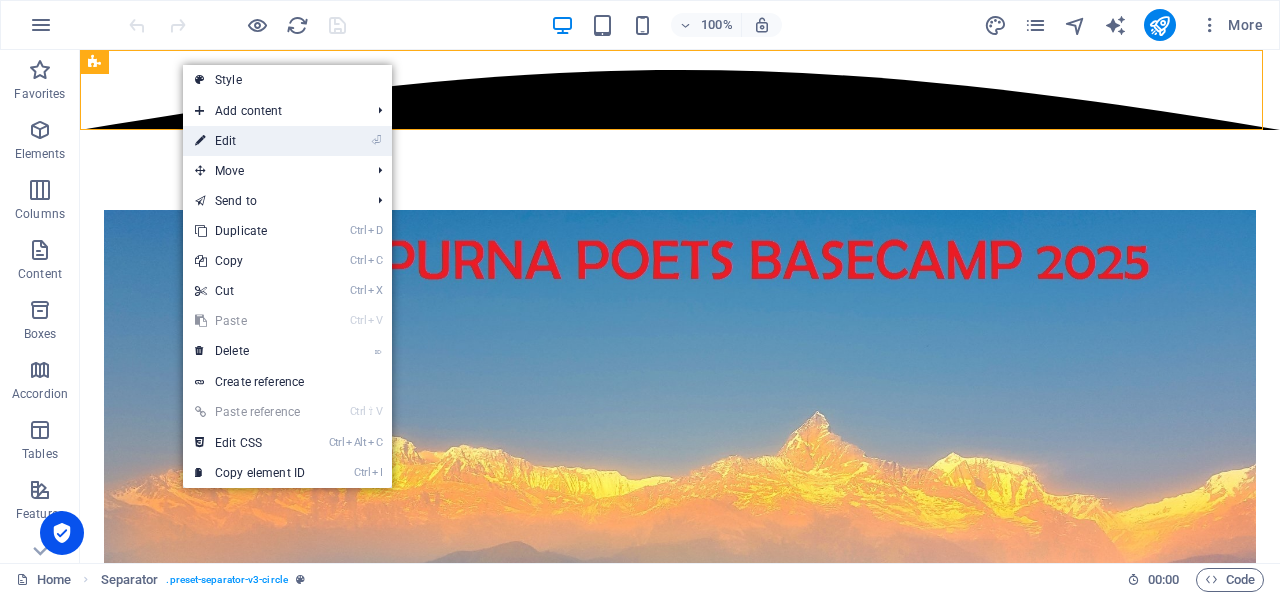 click on "⏎  Edit" at bounding box center (250, 141) 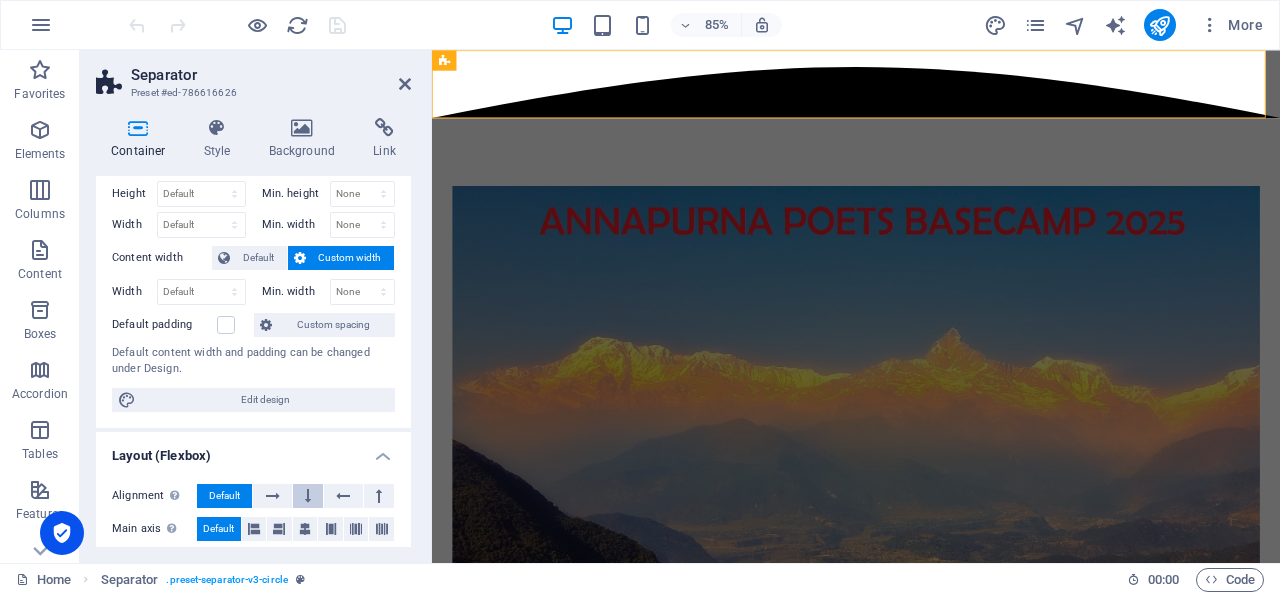 scroll, scrollTop: 90, scrollLeft: 0, axis: vertical 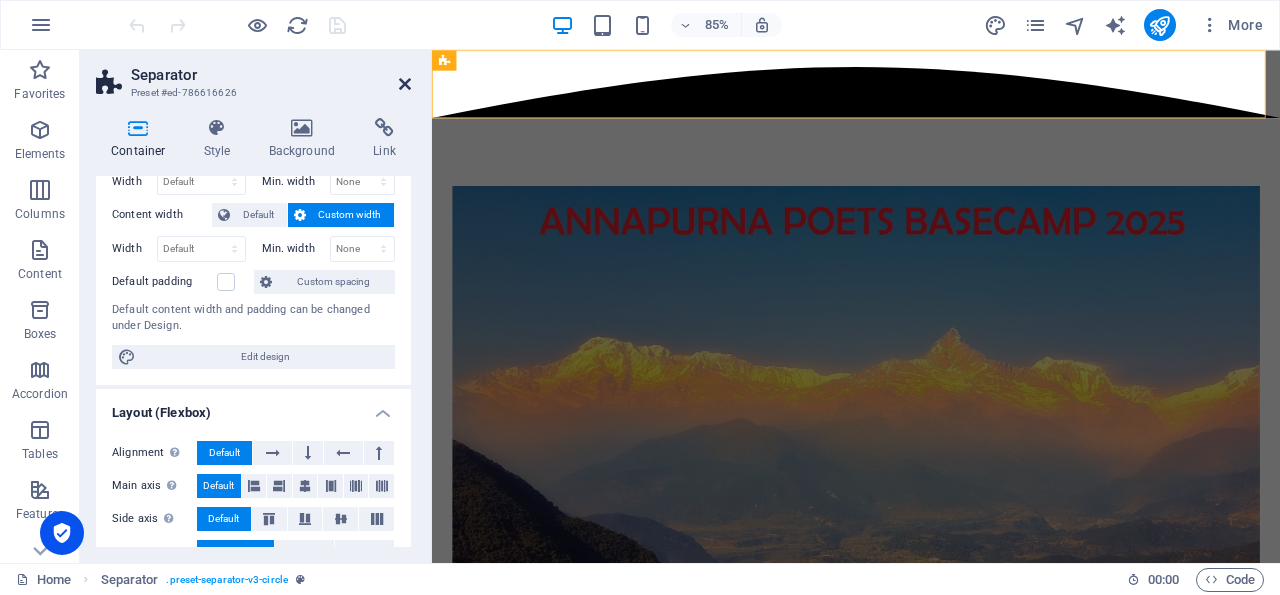 click at bounding box center (405, 84) 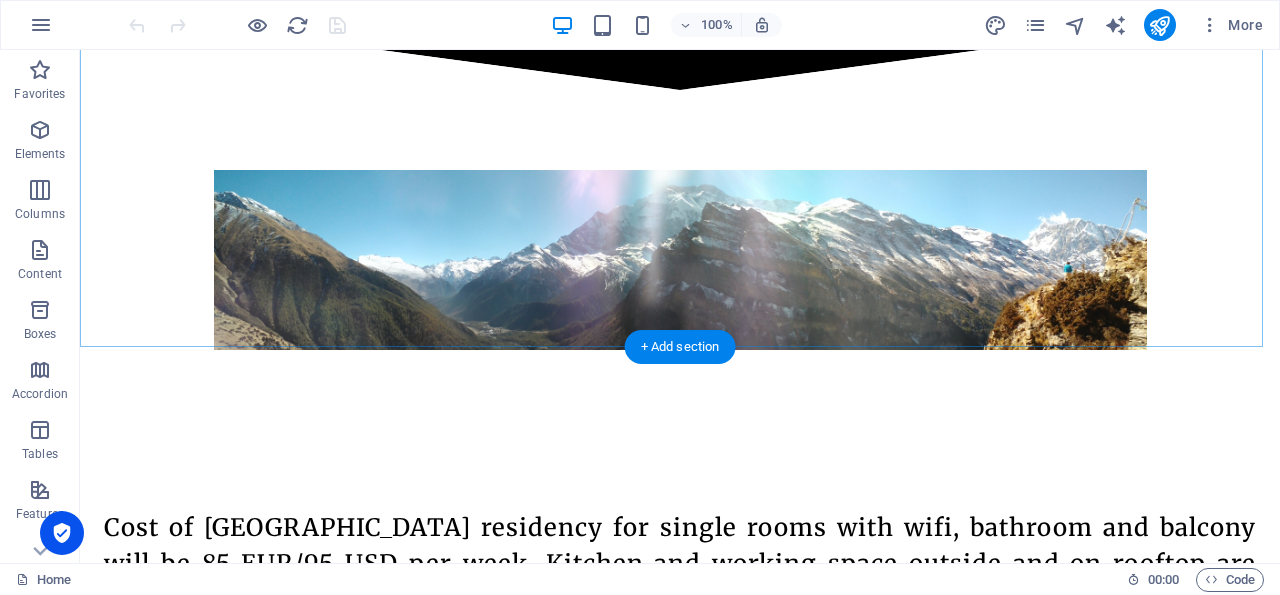 scroll, scrollTop: 2040, scrollLeft: 0, axis: vertical 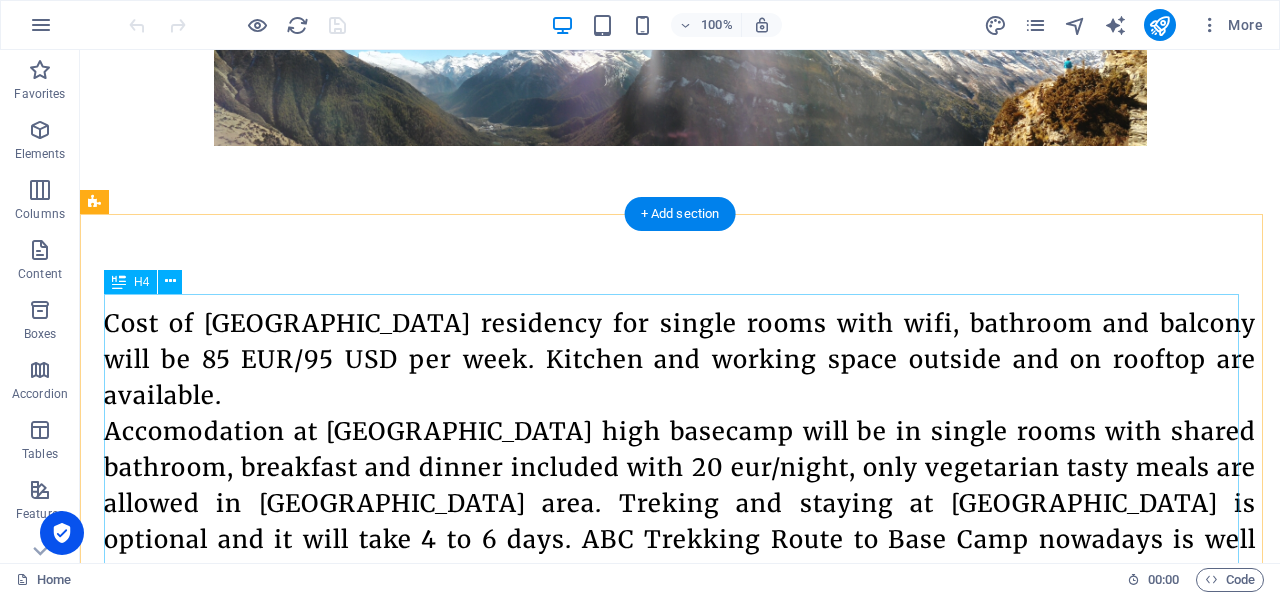 click on "Cost of [GEOGRAPHIC_DATA] residency for single rooms with wifi, bathroom and balcony will be 85 EUR/95 USD per week. Kitchen and working space outside and on rooftop are available.  Accomodation at [GEOGRAPHIC_DATA] high basecamp will be in single rooms with shared bathroom, breakfast and dinner included with 20 eur/night, only vegetarian tasty meals are allowed in [GEOGRAPHIC_DATA] area. Treking and staying at [GEOGRAPHIC_DATA] is optional and it will take 4 to 6 days. ABC Trekking Route to Base Camp nowadays is well mantained and not requering technical skills.  Pick up from [GEOGRAPHIC_DATA] can be organized at request. Pick up from [GEOGRAPHIC_DATA] or [GEOGRAPHIC_DATA]  is free as well as daily assistance during your stay and guided trekking to upper poetry basecamp in [GEOGRAPHIC_DATA]. October is one of the best month to visit [GEOGRAPHIC_DATA], with clear sky and calm, rainless weather." at bounding box center (680, 666) 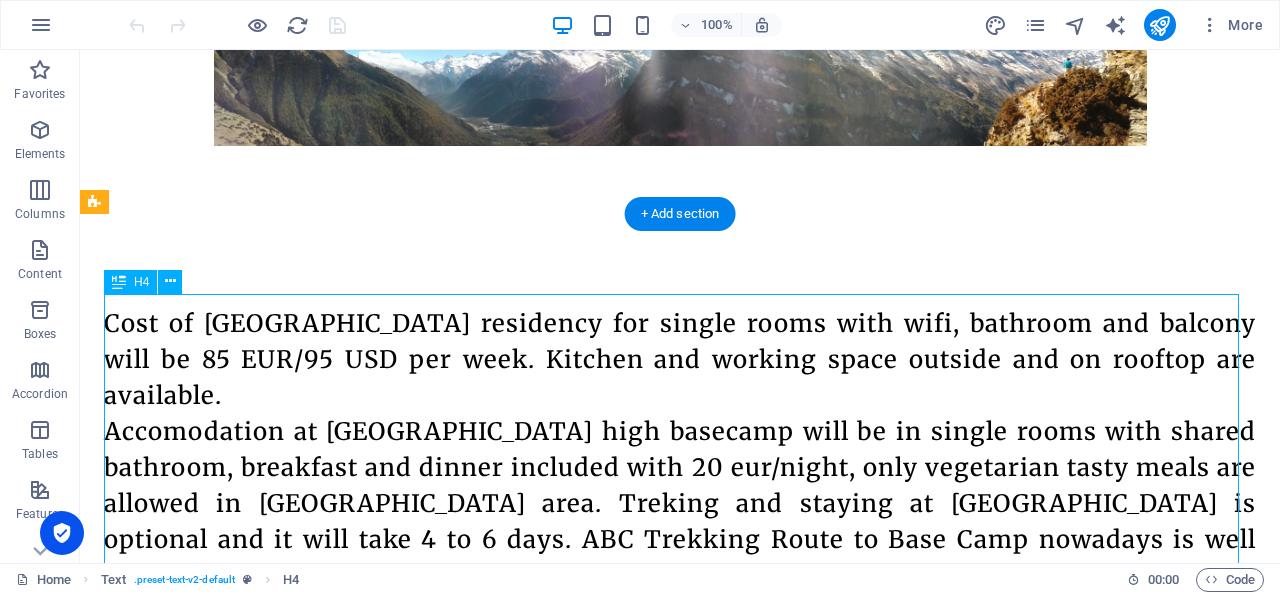 click on "Cost of [GEOGRAPHIC_DATA] residency for single rooms with wifi, bathroom and balcony will be 85 EUR/95 USD per week. Kitchen and working space outside and on rooftop are available.  Accomodation at [GEOGRAPHIC_DATA] high basecamp will be in single rooms with shared bathroom, breakfast and dinner included with 20 eur/night, only vegetarian tasty meals are allowed in [GEOGRAPHIC_DATA] area. Treking and staying at [GEOGRAPHIC_DATA] is optional and it will take 4 to 6 days. ABC Trekking Route to Base Camp nowadays is well mantained and not requering technical skills.  Pick up from [GEOGRAPHIC_DATA] can be organized at request. Pick up from [GEOGRAPHIC_DATA] or [GEOGRAPHIC_DATA]  is free as well as daily assistance during your stay and guided trekking to upper poetry basecamp in [GEOGRAPHIC_DATA]. October is one of the best month to visit [GEOGRAPHIC_DATA], with clear sky and calm, rainless weather." at bounding box center [680, 666] 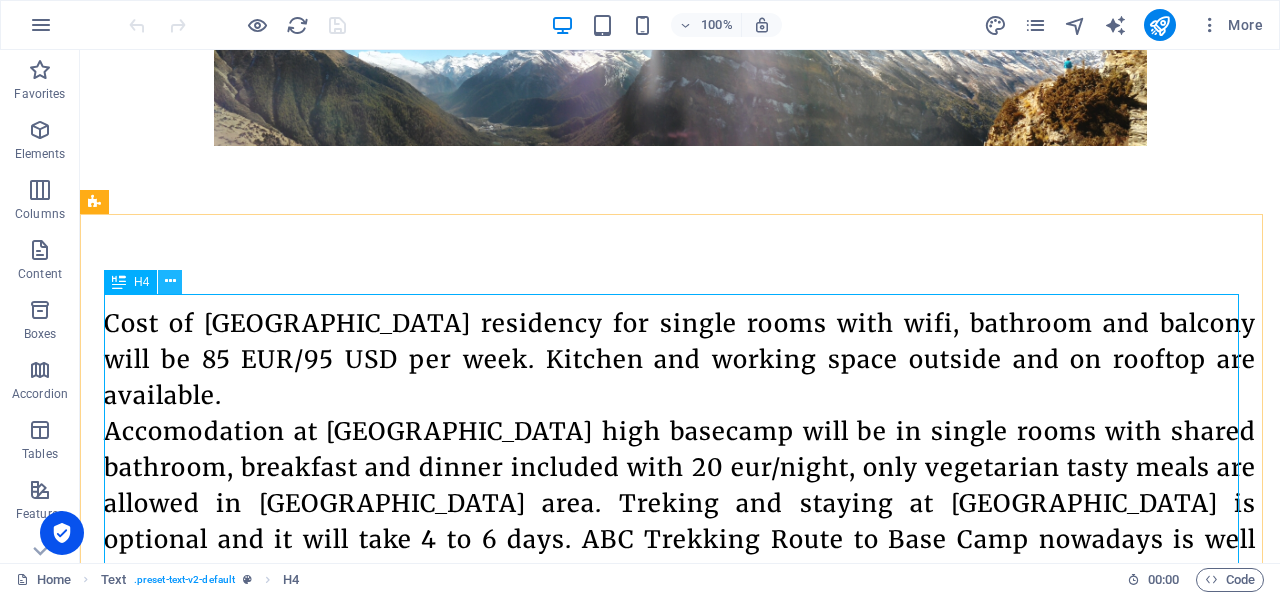 click at bounding box center (170, 281) 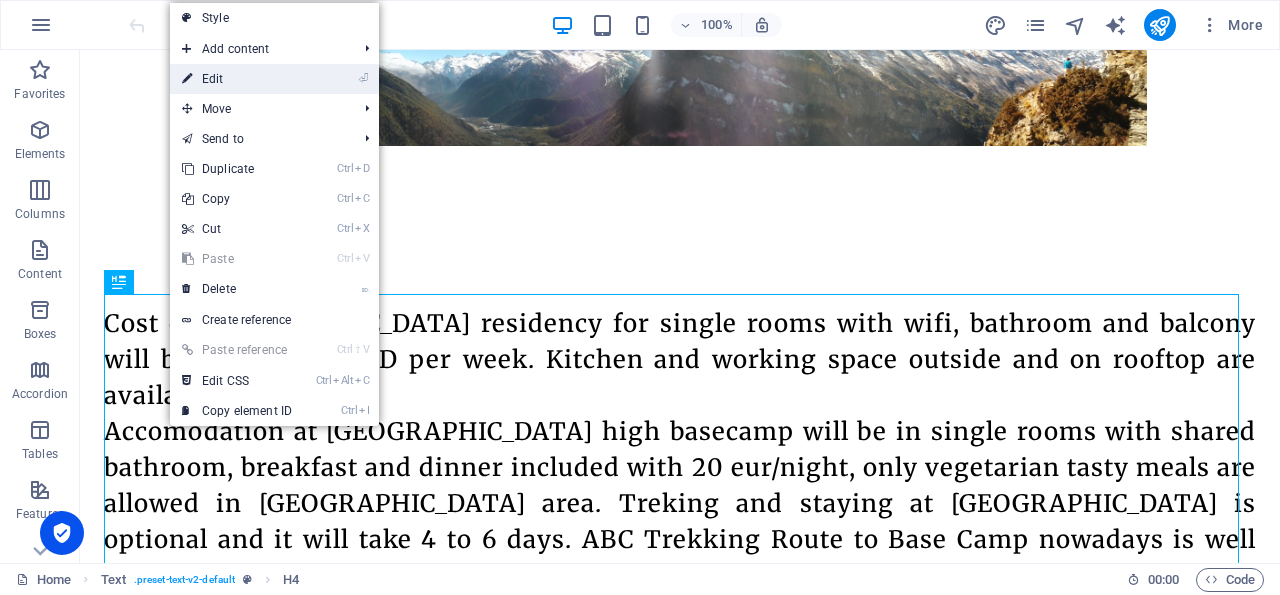 click on "⏎  Edit" at bounding box center [237, 79] 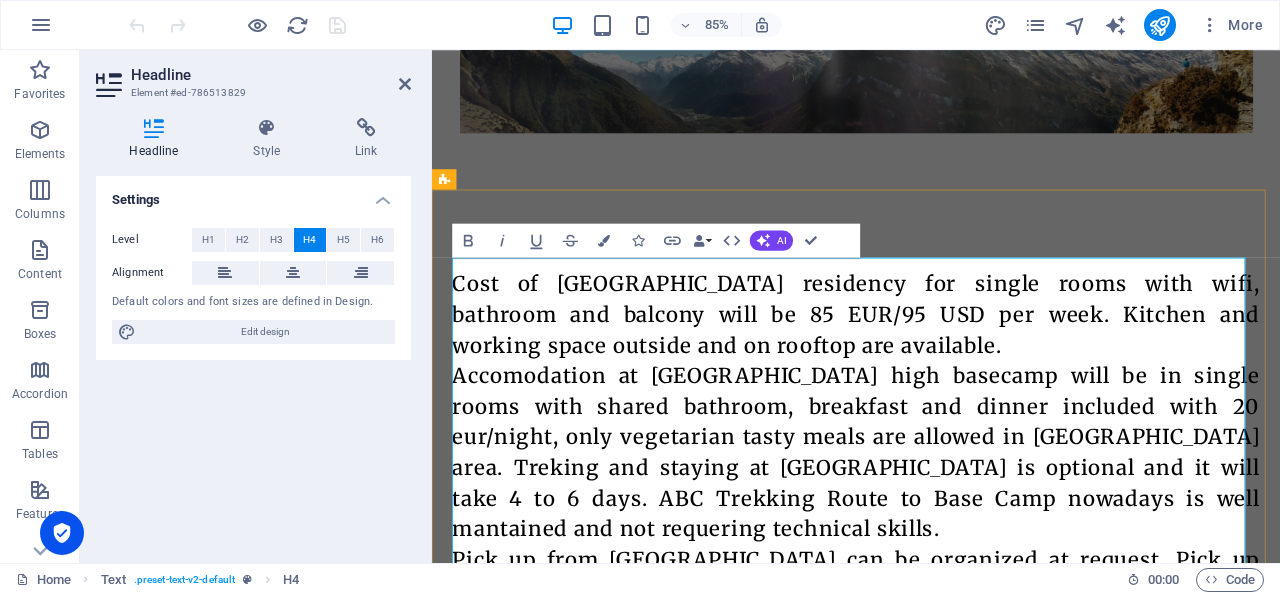 scroll, scrollTop: 2005, scrollLeft: 0, axis: vertical 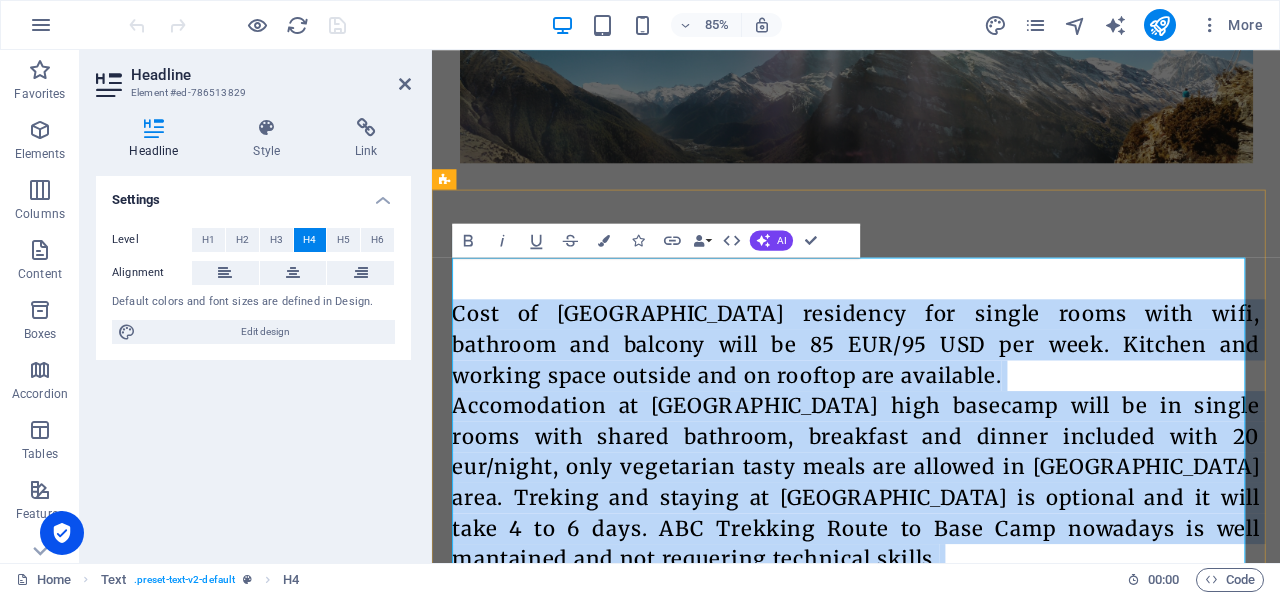 click on "Cost of [GEOGRAPHIC_DATA] residency for single rooms with wifi, bathroom and balcony will be 85 EUR/95 USD per week. Kitchen and working space outside and on rooftop are available. Accomodation at [GEOGRAPHIC_DATA] high basecamp will be in single rooms with shared bathroom, breakfast and dinner included with 20 eur/night, only vegetarian tasty meals are allowed in [GEOGRAPHIC_DATA] area. Treking and staying at [GEOGRAPHIC_DATA] is optional and it will take 4 to 6 days. ABC Trekking Route to Base Camp nowadays is well mantained and not requering technical skills. Pick up from [GEOGRAPHIC_DATA] can be organized at request. Pick up from [GEOGRAPHIC_DATA] or [GEOGRAPHIC_DATA]  is free as well as daily assistance during your stay and guided trekking to upper poetry basecamp in [GEOGRAPHIC_DATA]. October is one of the best month to visit [GEOGRAPHIC_DATA], with clear sky and calm, rainless weather." at bounding box center [931, 739] 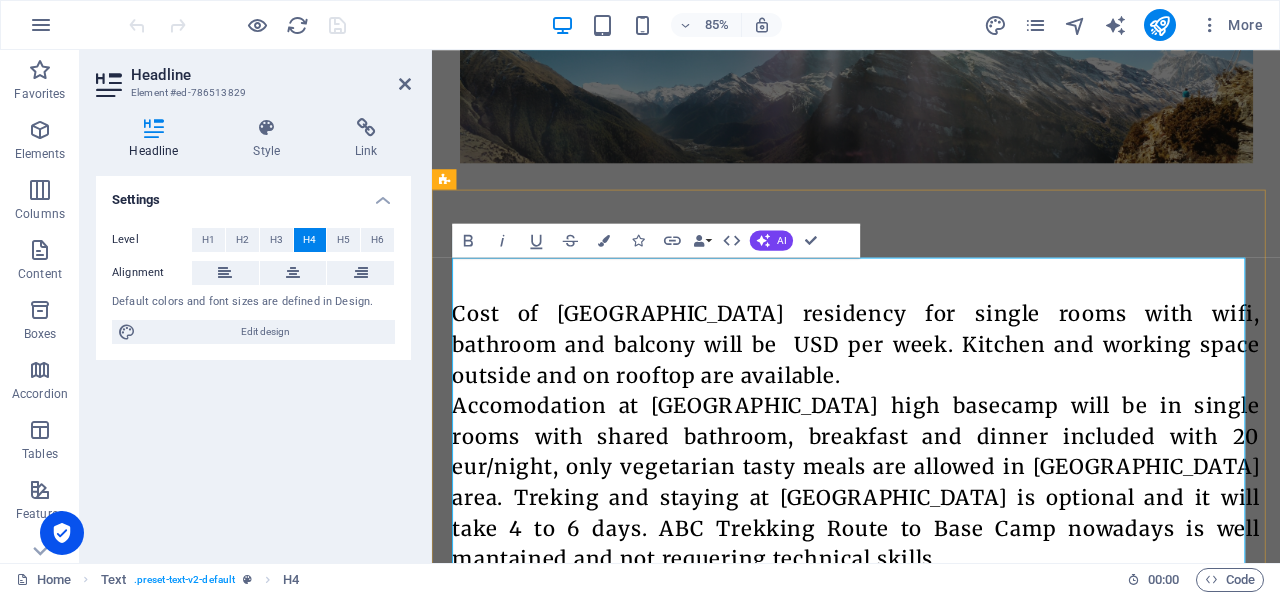 type 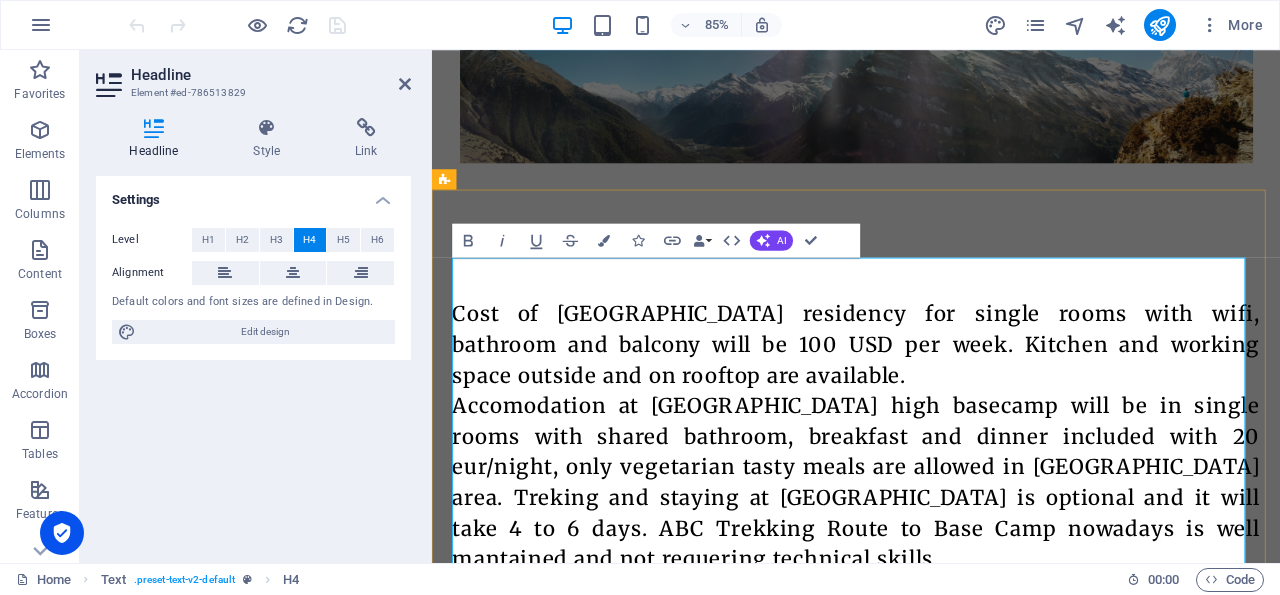 click on "Cost of [GEOGRAPHIC_DATA] residency for single rooms with wifi, bathroom and balcony will be 100 USD per week. Kitchen and working space outside and on rooftop are available. Accomodation at [GEOGRAPHIC_DATA] high basecamp will be in single rooms with shared bathroom, breakfast and dinner included with 20 eur/night, only vegetarian tasty meals are allowed in [GEOGRAPHIC_DATA] area. Treking and staying at [GEOGRAPHIC_DATA] is optional and it will take 4 to 6 days. ABC Trekking Route to Base Camp nowadays is well mantained and not requering technical skills. Pick up from [GEOGRAPHIC_DATA] can be organized at request. Pick up from [GEOGRAPHIC_DATA] or [GEOGRAPHIC_DATA]  is free as well as daily assistance during your stay and guided trekking to upper poetry basecamp in [GEOGRAPHIC_DATA]. October is one of the best month to visit [GEOGRAPHIC_DATA], with clear sky and calm, rainless weather." at bounding box center [931, 739] 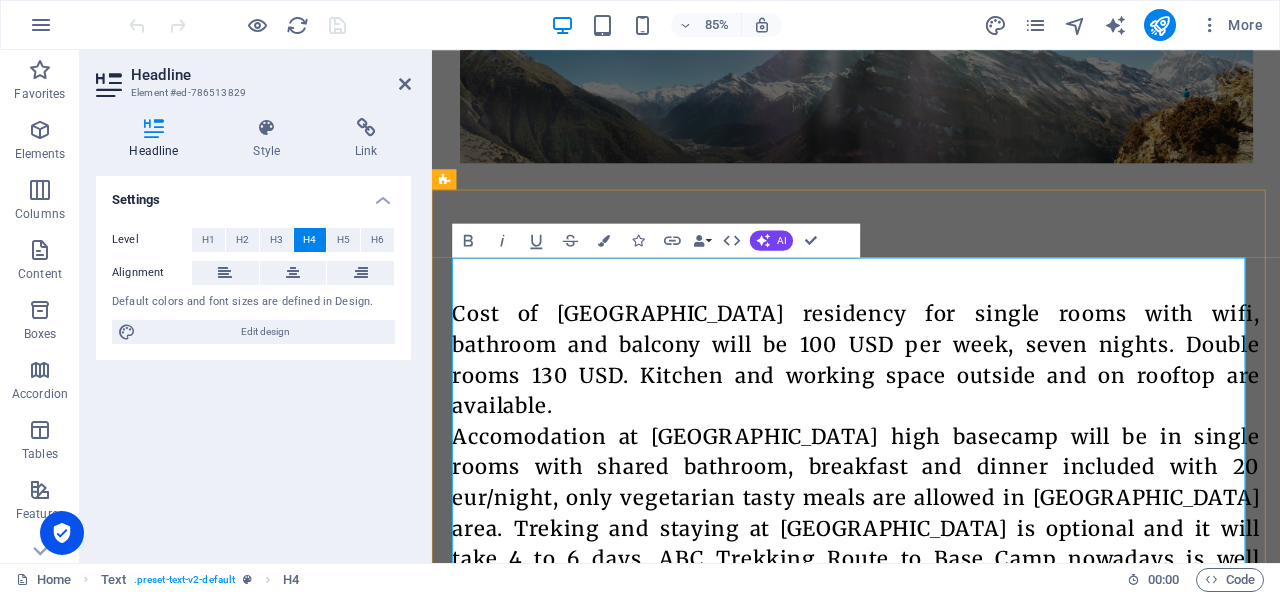 click on "Cost of [GEOGRAPHIC_DATA] residency for single rooms with wifi, bathroom and balcony will be 100 USD per week, seven nights. Double rooms 130 USD. Kitchen and working space outside and on rooftop are available. Accomodation at [GEOGRAPHIC_DATA] high basecamp will be in single rooms with shared bathroom, breakfast and dinner included with 20 eur/night, only vegetarian tasty meals are allowed in [GEOGRAPHIC_DATA] area. Treking and staying at [GEOGRAPHIC_DATA] is optional and it will take 4 to 6 days. ABC Trekking Route to Base Camp nowadays is well mantained and not requering technical skills. Pick up from [GEOGRAPHIC_DATA] can be organized at request. Pick up from [GEOGRAPHIC_DATA] or [GEOGRAPHIC_DATA]  is free as well as daily assistance during your stay and guided trekking to upper poetry basecamp in [GEOGRAPHIC_DATA]. October is one of the best month to visit [GEOGRAPHIC_DATA], with clear sky and calm, rainless weather." at bounding box center [931, 757] 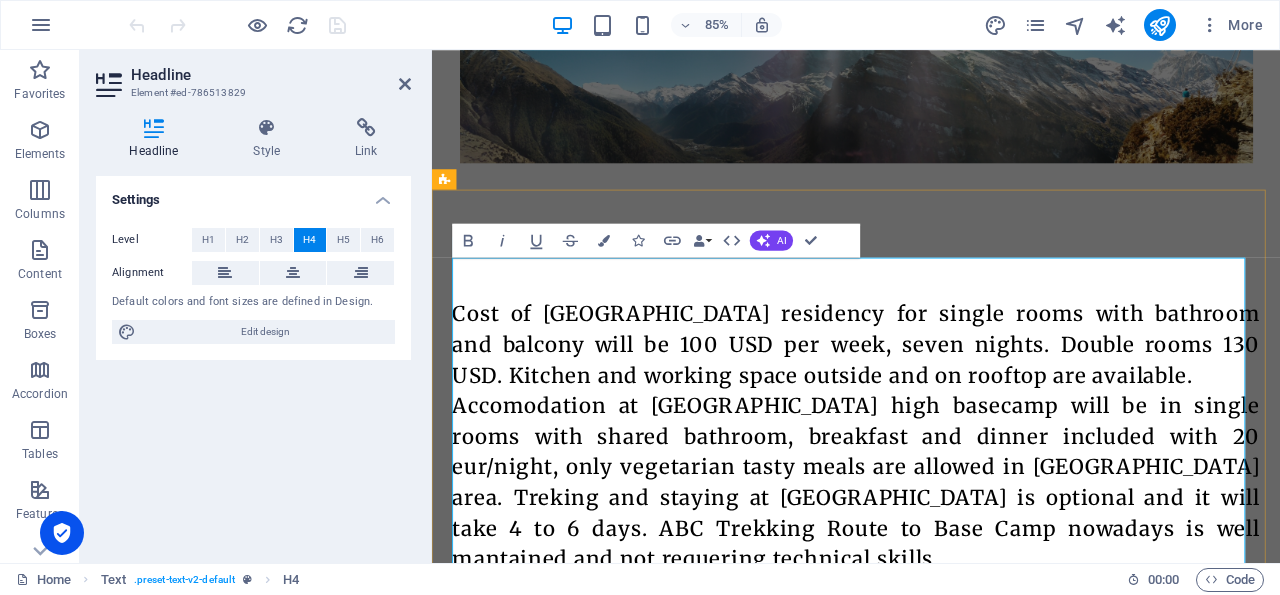 click on "Cost of [GEOGRAPHIC_DATA] residency for single rooms with bathroom and balcony will be 100 USD per week, seven nights. Double rooms 130 USD. Kitchen and working space outside and on rooftop are available. Accomodation at [GEOGRAPHIC_DATA] high basecamp will be in single rooms with shared bathroom, breakfast and dinner included with 20 eur/night, only vegetarian tasty meals are allowed in [GEOGRAPHIC_DATA] area. Treking and staying at [GEOGRAPHIC_DATA] is optional and it will take 4 to 6 days. ABC Trekking Route to Base Camp nowadays is well mantained and not requering technical skills. Pick up from [GEOGRAPHIC_DATA] can be organized at request. Pick up from [GEOGRAPHIC_DATA] or [GEOGRAPHIC_DATA]  is free as well as daily assistance during your stay and guided trekking to upper poetry basecamp in [GEOGRAPHIC_DATA]. October is one of the best month to visit [GEOGRAPHIC_DATA], with clear sky and calm, rainless weather." at bounding box center [931, 739] 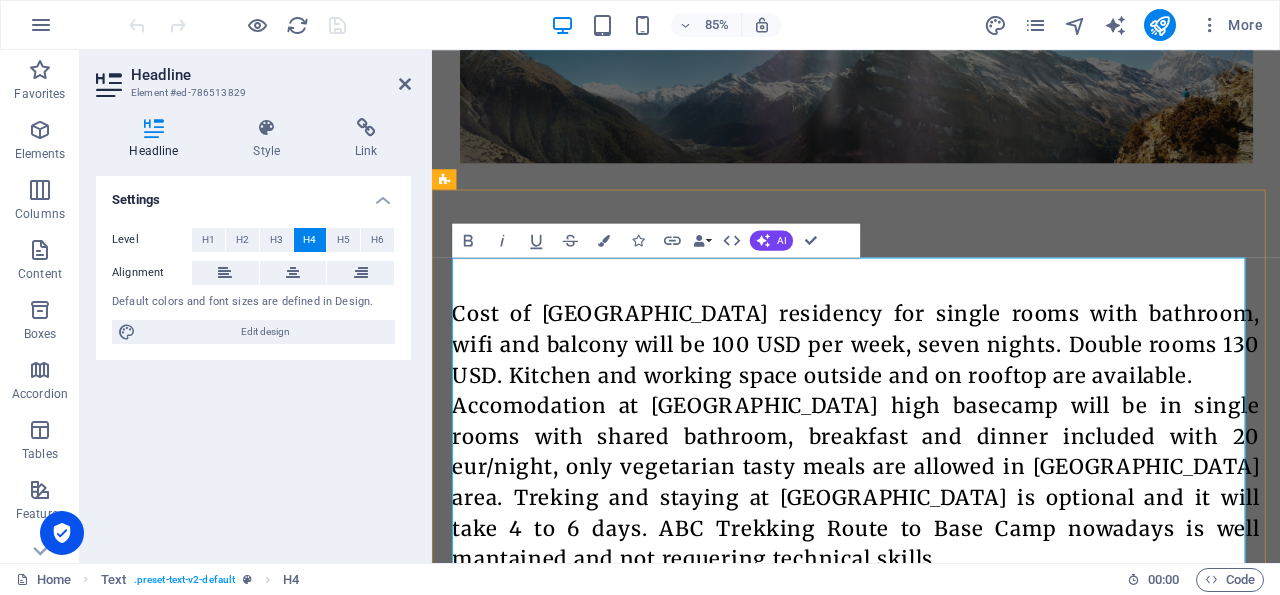 click on "Cost of [GEOGRAPHIC_DATA] residency for single rooms with bathroom, wifi and balcony will be 100 USD per week, seven nights. Double rooms 130 USD. Kitchen and working space outside and on rooftop are available. Accomodation at [GEOGRAPHIC_DATA] high basecamp will be in single rooms with shared bathroom, breakfast and dinner included with 20 eur/night, only vegetarian tasty meals are allowed in [GEOGRAPHIC_DATA] area. Treking and staying at [GEOGRAPHIC_DATA] is optional and it will take 4 to 6 days. ABC Trekking Route to Base Camp nowadays is well mantained and not requering technical skills. Pick up from [GEOGRAPHIC_DATA] can be organized at request. Pick up from [GEOGRAPHIC_DATA] or [GEOGRAPHIC_DATA]  is free as well as daily assistance during your stay and guided trekking to upper poetry basecamp in [GEOGRAPHIC_DATA]. October is one of the best month to visit [GEOGRAPHIC_DATA], with clear sky and calm, rainless weather." at bounding box center (931, 739) 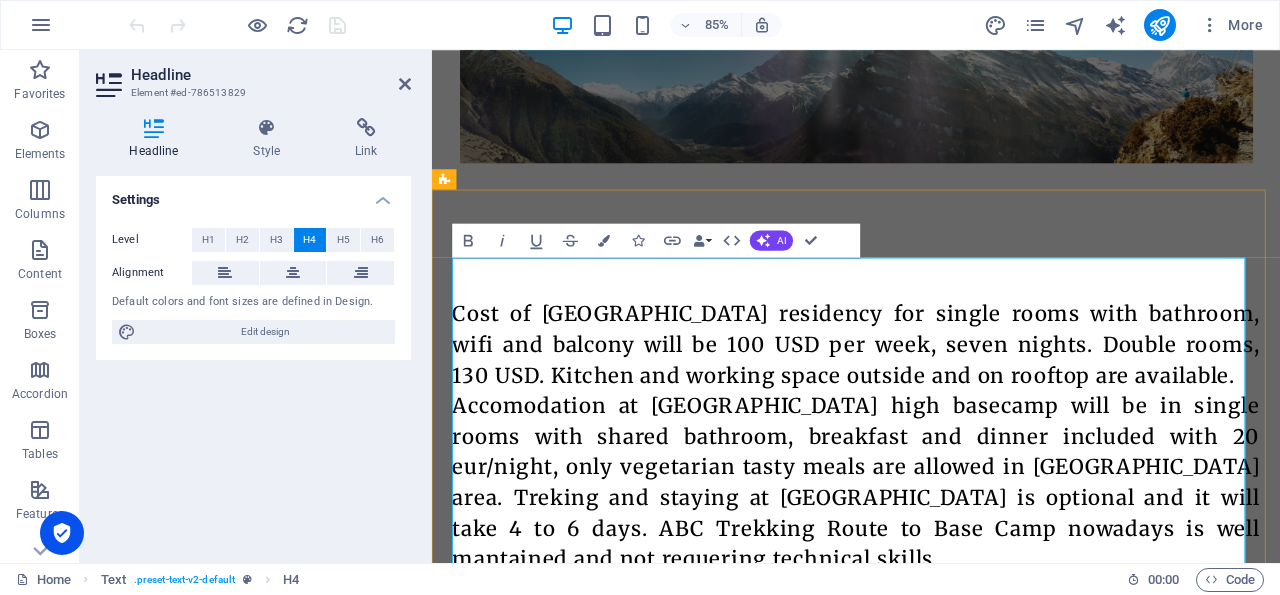 click on "Cost of [GEOGRAPHIC_DATA] residency for single rooms with bathroom, wifi and balcony will be 100 USD per week, seven nights. Double rooms, 130 USD. Kitchen and working space outside and on rooftop are available. Accomodation at [GEOGRAPHIC_DATA] high basecamp will be in single rooms with shared bathroom, breakfast and dinner included with 20 eur/night, only vegetarian tasty meals are allowed in [GEOGRAPHIC_DATA] area. Treking and staying at [GEOGRAPHIC_DATA] is optional and it will take 4 to 6 days. ABC Trekking Route to Base Camp nowadays is well mantained and not requering technical skills. Pick up from [GEOGRAPHIC_DATA] can be organized at request. Pick up from [GEOGRAPHIC_DATA] or [GEOGRAPHIC_DATA]  is free as well as daily assistance during your stay and guided trekking to upper poetry basecamp in [GEOGRAPHIC_DATA]. October is one of the best month to visit [GEOGRAPHIC_DATA], with clear sky and calm, rainless weather." at bounding box center (931, 739) 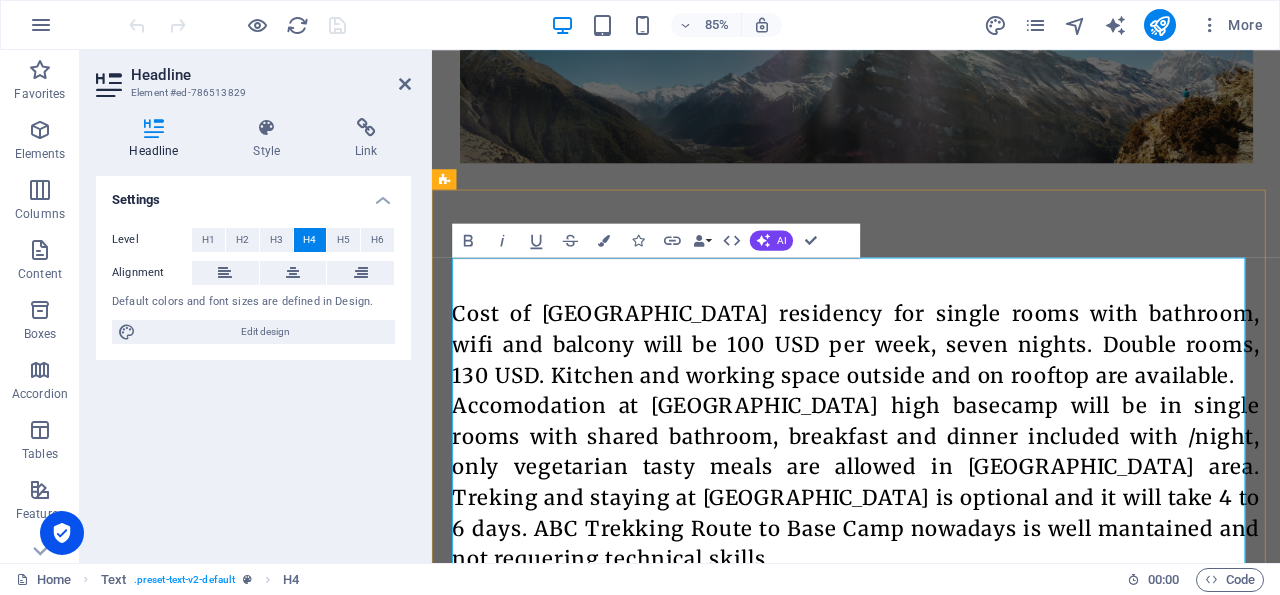 click on "Cost of [GEOGRAPHIC_DATA] residency for single rooms with bathroom, wifi and balcony will be 100 USD per week, seven nights. Double rooms, 130 USD. Kitchen and working space outside and on rooftop are available. Accomodation at [GEOGRAPHIC_DATA] high basecamp will be in single rooms with shared bathroom, breakfast and dinner included with /night, only vegetarian tasty meals are allowed in [GEOGRAPHIC_DATA] area. Treking and staying at [GEOGRAPHIC_DATA] is optional and it will take 4 to 6 days. ABC Trekking Route to Base Camp nowadays is well mantained and not requering technical skills. Pick up from [GEOGRAPHIC_DATA] can be organized at request. Pick up from [GEOGRAPHIC_DATA] or [GEOGRAPHIC_DATA]  is free as well as daily assistance during your stay and guided trekking to upper poetry basecamp in [GEOGRAPHIC_DATA]. October is one of the best month to visit [GEOGRAPHIC_DATA], with clear sky and calm, rainless weather." at bounding box center [931, 739] 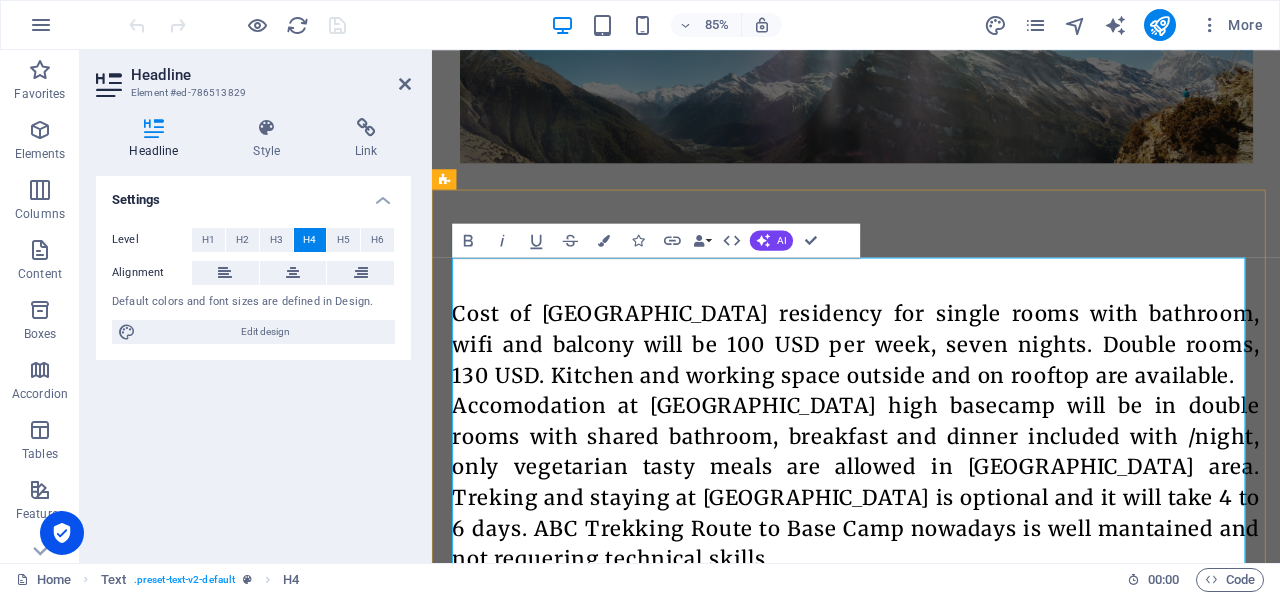 click on "Cost of [GEOGRAPHIC_DATA] residency for single rooms with bathroom, wifi and balcony will be 100 USD per week, seven nights. Double rooms, 130 USD. Kitchen and working space outside and on rooftop are available. Accomodation at [GEOGRAPHIC_DATA] high basecamp will be in double rooms with shared bathroom, breakfast and dinner included with /night, only vegetarian tasty meals are allowed in [GEOGRAPHIC_DATA] area. Treking and staying at [GEOGRAPHIC_DATA] is optional and it will take 4 to 6 days. ABC Trekking Route to Base Camp nowadays is well mantained and not requering technical skills. Pick up from [GEOGRAPHIC_DATA] can be organized at request. Pick up from [GEOGRAPHIC_DATA] or [GEOGRAPHIC_DATA]  is free as well as daily assistance during your stay and guided trekking to upper poetry basecamp in [GEOGRAPHIC_DATA]. October is one of the best month to visit [GEOGRAPHIC_DATA], with clear sky and calm, rainless weather." at bounding box center [931, 739] 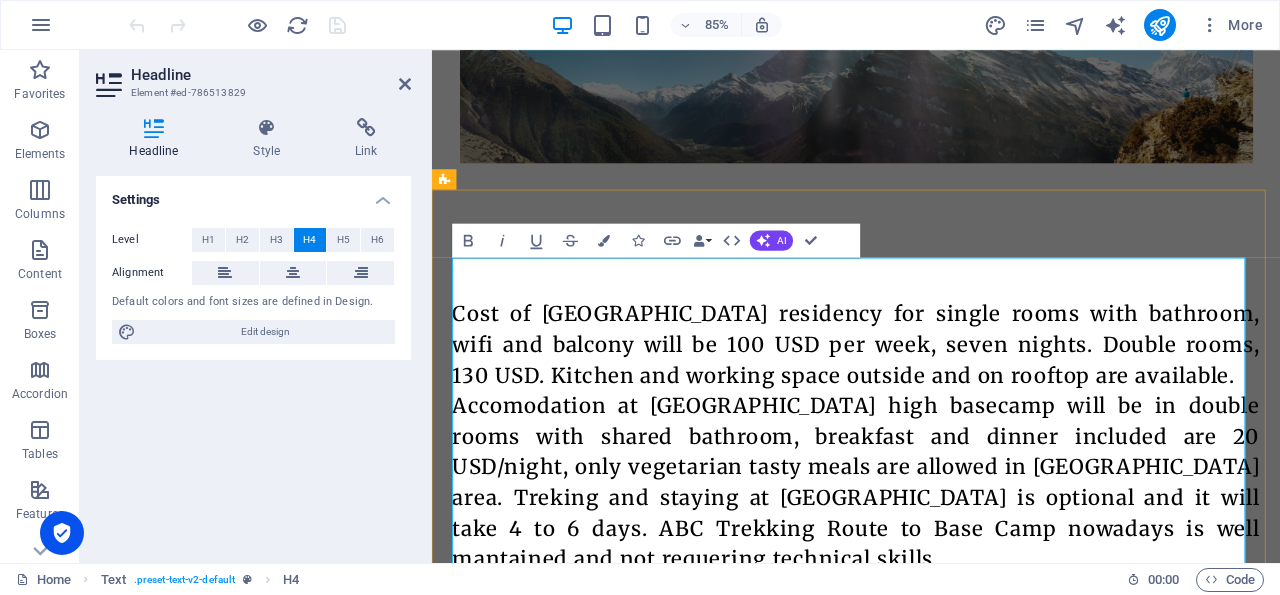 click on "Cost of [GEOGRAPHIC_DATA] residency for single rooms with bathroom, wifi and balcony will be 100 USD per week, seven nights. Double rooms, 130 USD. Kitchen and working space outside and on rooftop are available. Accomodation at [GEOGRAPHIC_DATA] high basecamp will be in double rooms with shared bathroom, breakfast and dinner included are 20 USD/night, only vegetarian tasty meals are allowed in [GEOGRAPHIC_DATA] area. Treking and staying at [GEOGRAPHIC_DATA] is optional and it will take 4 to 6 days. ABC Trekking Route to Base Camp nowadays is well mantained and not requering technical skills. Pick up from [GEOGRAPHIC_DATA] can be organized at request. Pick up from [GEOGRAPHIC_DATA] or [GEOGRAPHIC_DATA]  is free as well as daily assistance during your stay and guided trekking to upper poetry basecamp in [GEOGRAPHIC_DATA]. October is one of the best month to visit [GEOGRAPHIC_DATA], with clear sky and calm, rainless weather." at bounding box center (931, 739) 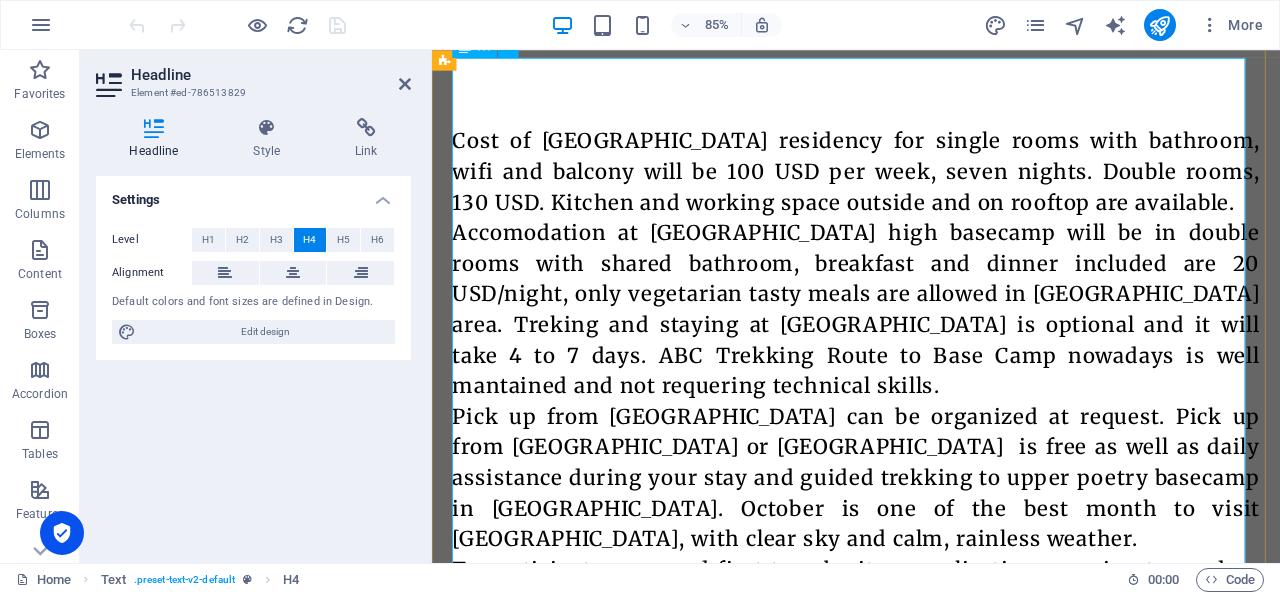 scroll, scrollTop: 2311, scrollLeft: 0, axis: vertical 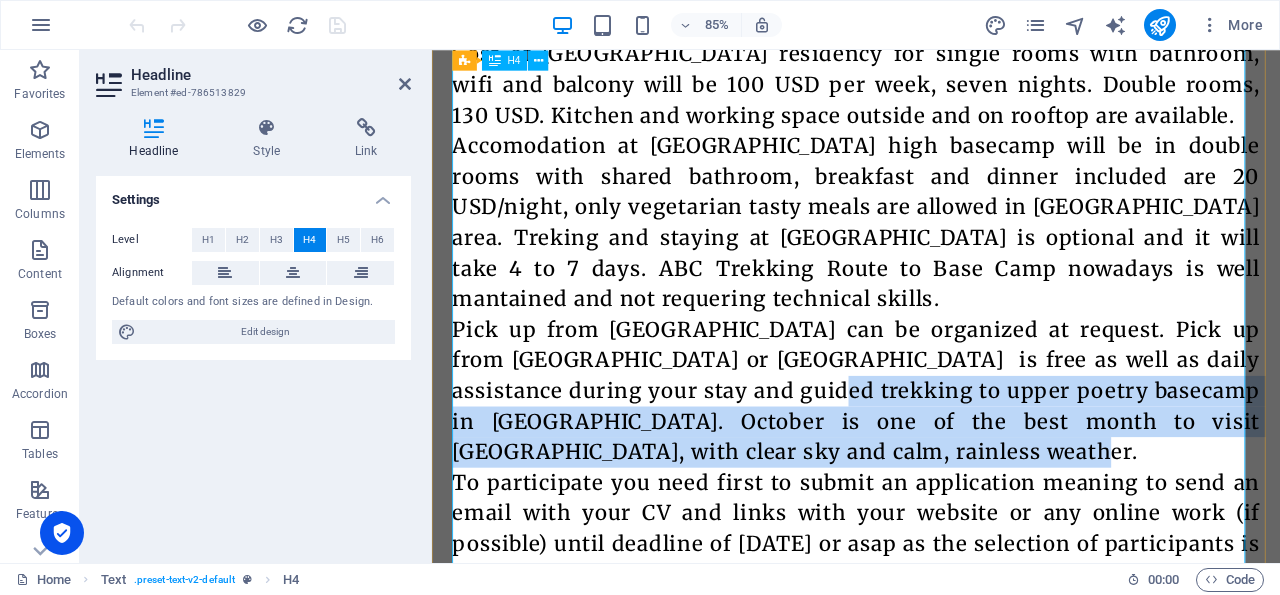 drag, startPoint x: 804, startPoint y: 402, endPoint x: 979, endPoint y: 469, distance: 187.3873 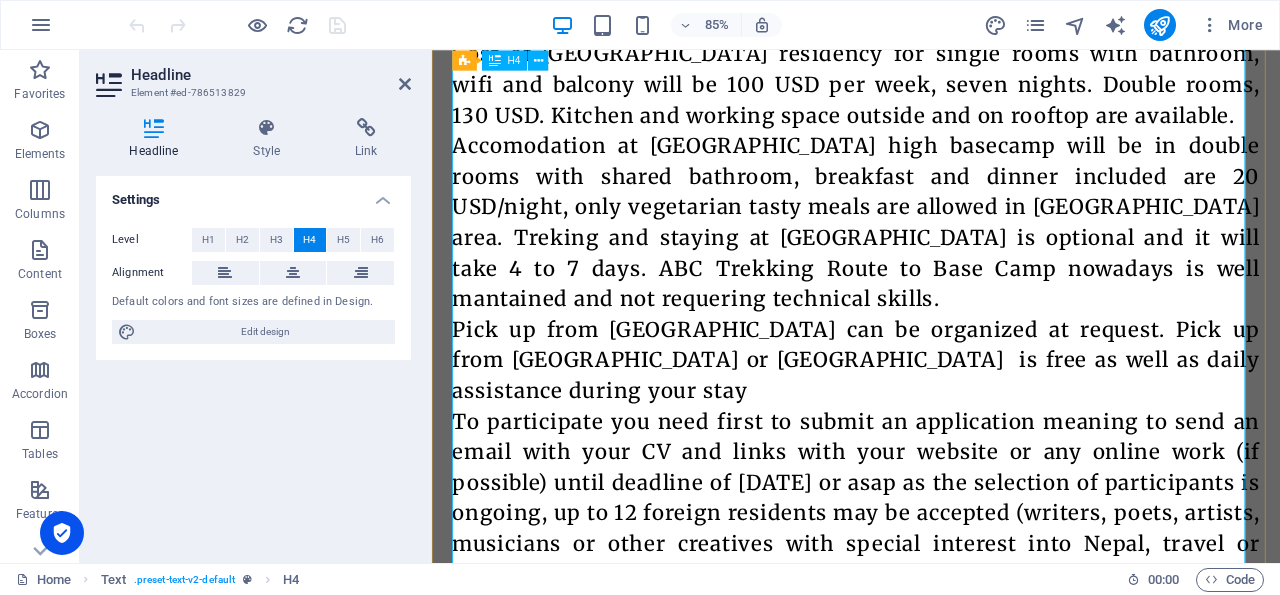 click on "Cost of [GEOGRAPHIC_DATA] residency for single rooms with bathroom, wifi and balcony will be 100 USD per week, seven nights. Double rooms, 130 USD. Kitchen and working space outside and on rooftop are available. Accomodation at [GEOGRAPHIC_DATA] high basecamp will be in double rooms with shared bathroom, breakfast and dinner included are 20 USD/night, only vegetarian tasty meals are allowed in [GEOGRAPHIC_DATA] area. Treking and staying at [GEOGRAPHIC_DATA] is optional and it will take 4 to 7 days. ABC Trekking Route to Base Camp nowadays is well mantained and not requering technical skills. Pick up from [GEOGRAPHIC_DATA] can be organized at request. Pick up from [GEOGRAPHIC_DATA] or [GEOGRAPHIC_DATA]  is free as well as daily assistance during your stay" at bounding box center [931, 397] 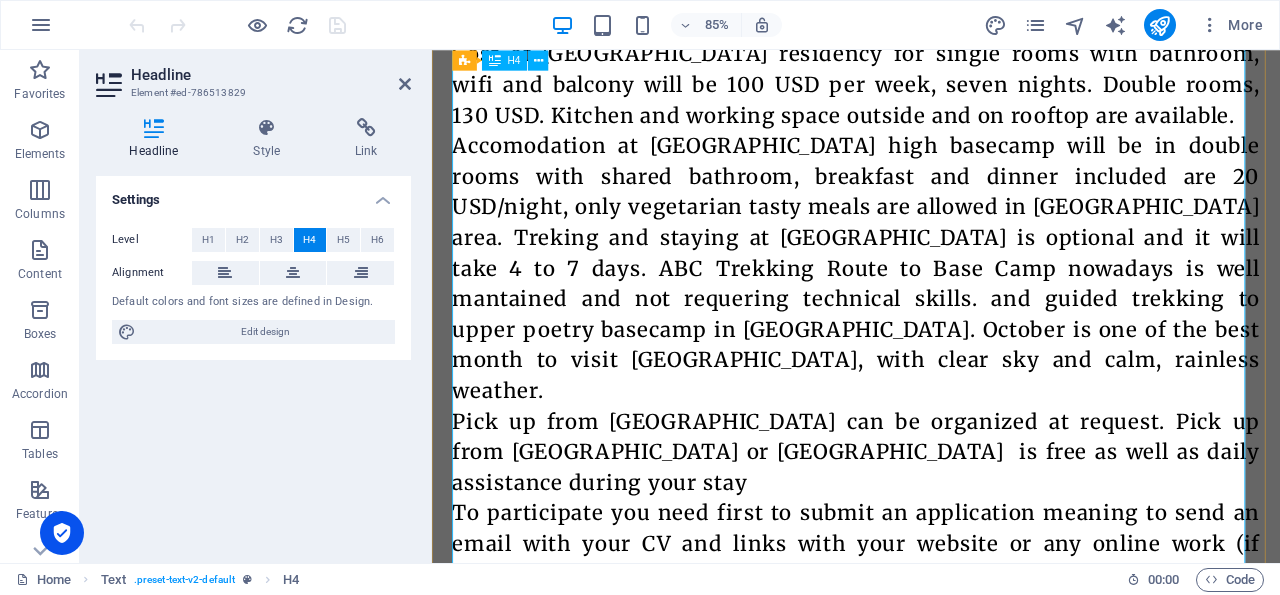 click on "Cost of [GEOGRAPHIC_DATA] residency for single rooms with bathroom, wifi and balcony will be 100 USD per week, seven nights. Double rooms, 130 USD. Kitchen and working space outside and on rooftop are available. Accomodation at [GEOGRAPHIC_DATA] high basecamp will be in double rooms with shared bathroom, breakfast and dinner included are 20 USD/night, only vegetarian tasty meals are allowed in [GEOGRAPHIC_DATA] area. Treking and staying at [GEOGRAPHIC_DATA] is optional and it will take 4 to 7 days. ABC Trekking Route to Base Camp nowadays is well mantained and not requering technical skills. and guided trekking to upper poetry basecamp in [GEOGRAPHIC_DATA]. October is one of the best month to visit [GEOGRAPHIC_DATA], with clear sky and calm, rainless weather. Pick up from [GEOGRAPHIC_DATA] can be organized at request. Pick up from [GEOGRAPHIC_DATA] or [GEOGRAPHIC_DATA]  is free as well as daily assistance during your stay" at bounding box center [931, 451] 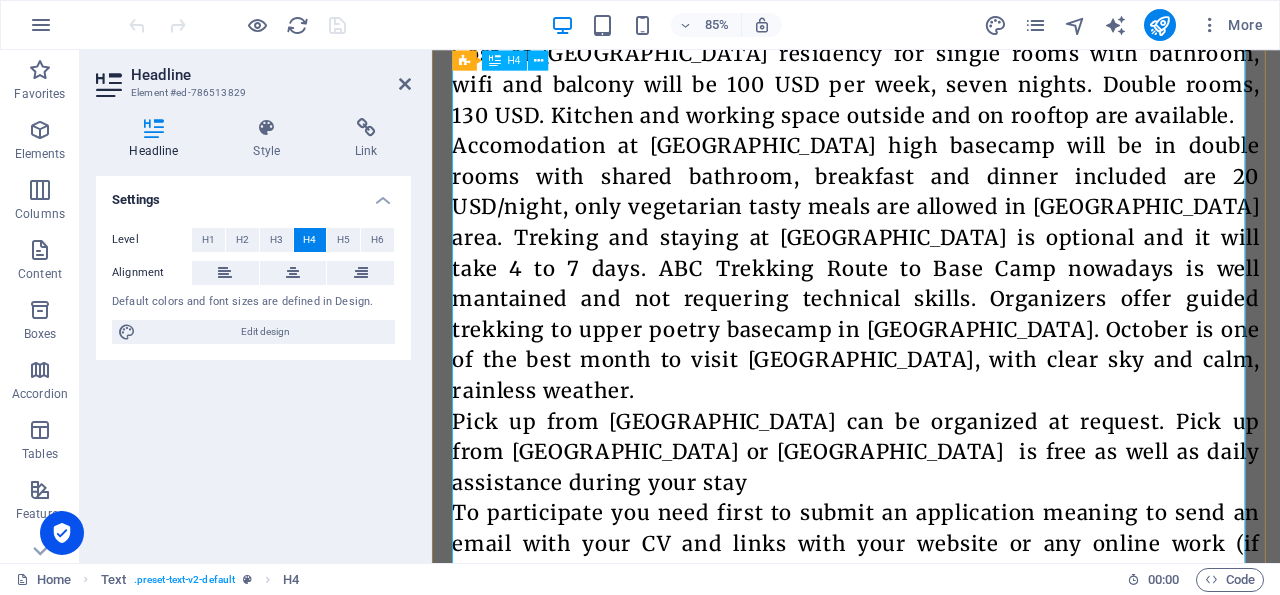 click on "Cost of [GEOGRAPHIC_DATA] residency for single rooms with bathroom, wifi and balcony will be 100 USD per week, seven nights. Double rooms, 130 USD. Kitchen and working space outside and on rooftop are available. Accomodation at [GEOGRAPHIC_DATA] high basecamp will be in double rooms with shared bathroom, breakfast and dinner included are 20 USD/night, only vegetarian tasty meals are allowed in [GEOGRAPHIC_DATA] area. Treking and staying at [GEOGRAPHIC_DATA] is optional and it will take 4 to 7 days. ABC Trekking Route to Base Camp nowadays is well mantained and not requering technical skills. Organizers offer guided trekking to upper poetry basecamp in [GEOGRAPHIC_DATA]. October is one of the best month to visit [GEOGRAPHIC_DATA], with clear sky and calm, rainless weather. Pick up from [GEOGRAPHIC_DATA] can be organized at request. Pick up from [GEOGRAPHIC_DATA] or [GEOGRAPHIC_DATA]  is free as well as daily assistance during your stay" at bounding box center [931, 451] 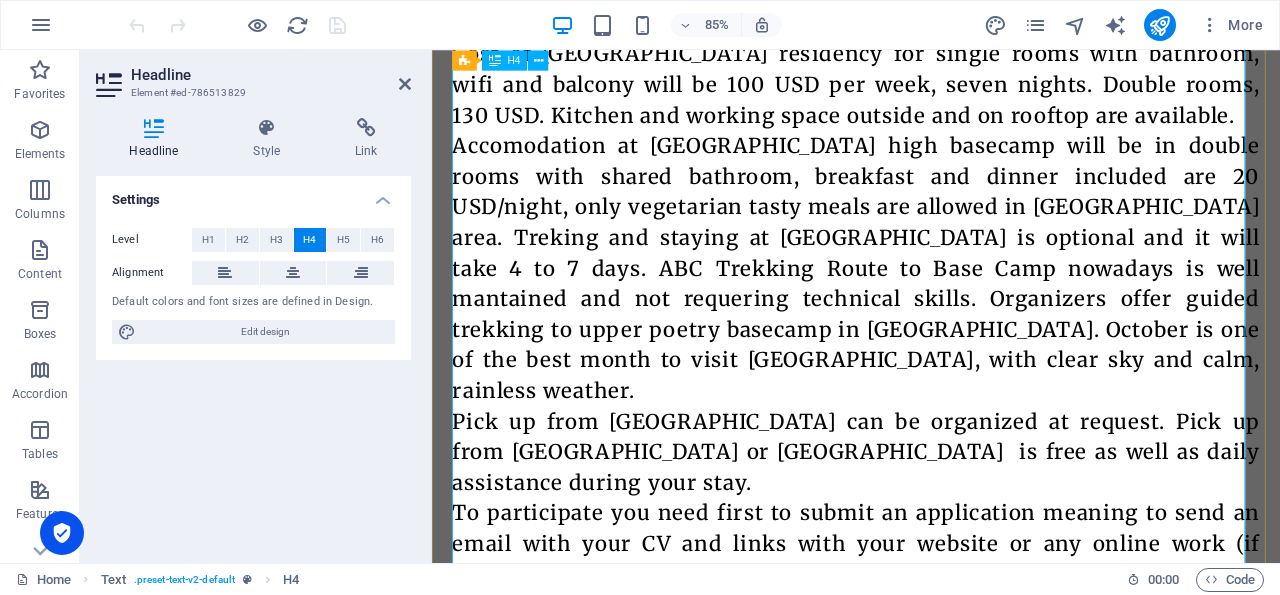 click on "Cost of [GEOGRAPHIC_DATA] residency for single rooms with bathroom, wifi and balcony will be 100 USD per week, seven nights. Double rooms, 130 USD. Kitchen and working space outside and on rooftop are available. Accomodation at [GEOGRAPHIC_DATA] high basecamp will be in double rooms with shared bathroom, breakfast and dinner included are 20 USD/night, only vegetarian tasty meals are allowed in [GEOGRAPHIC_DATA] area. Treking and staying at [GEOGRAPHIC_DATA] is optional and it will take 4 to 7 days. ABC Trekking Route to Base Camp nowadays is well mantained and not requering technical skills. Organizers offer guided trekking to upper poetry basecamp in [GEOGRAPHIC_DATA]. October is one of the best month to visit [GEOGRAPHIC_DATA], with clear sky and calm, rainless weather. Pick up from [GEOGRAPHIC_DATA] can be organized at request. Pick up from [GEOGRAPHIC_DATA] or [GEOGRAPHIC_DATA]  is free as well as daily assistance during your stay." at bounding box center (931, 451) 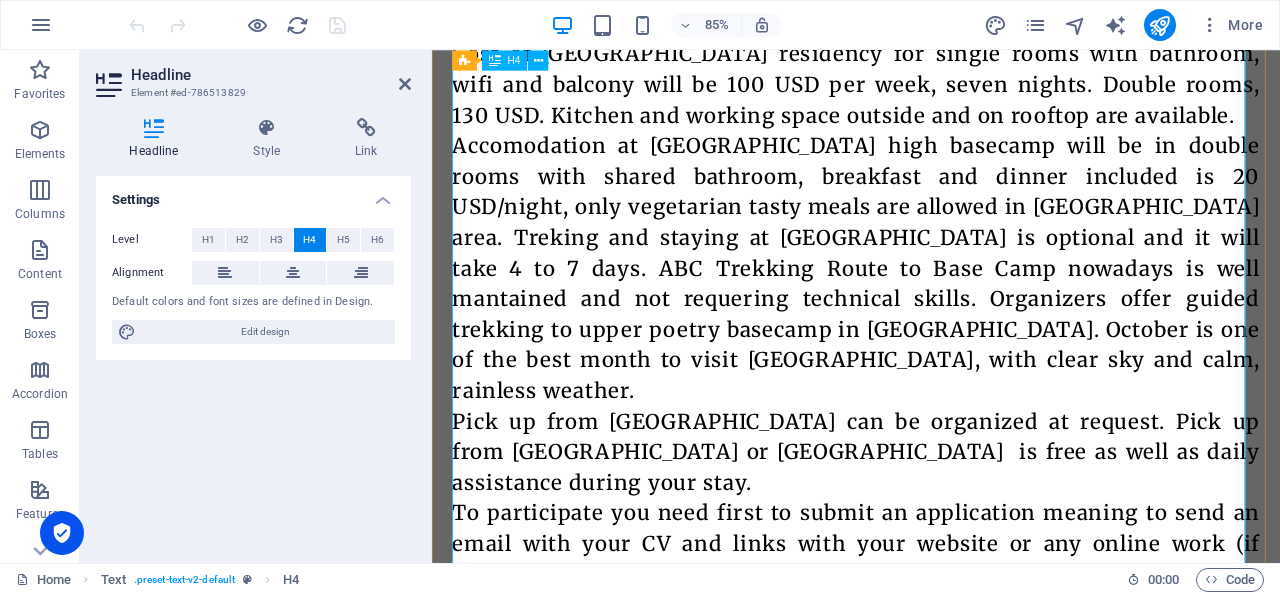scroll, scrollTop: 2413, scrollLeft: 0, axis: vertical 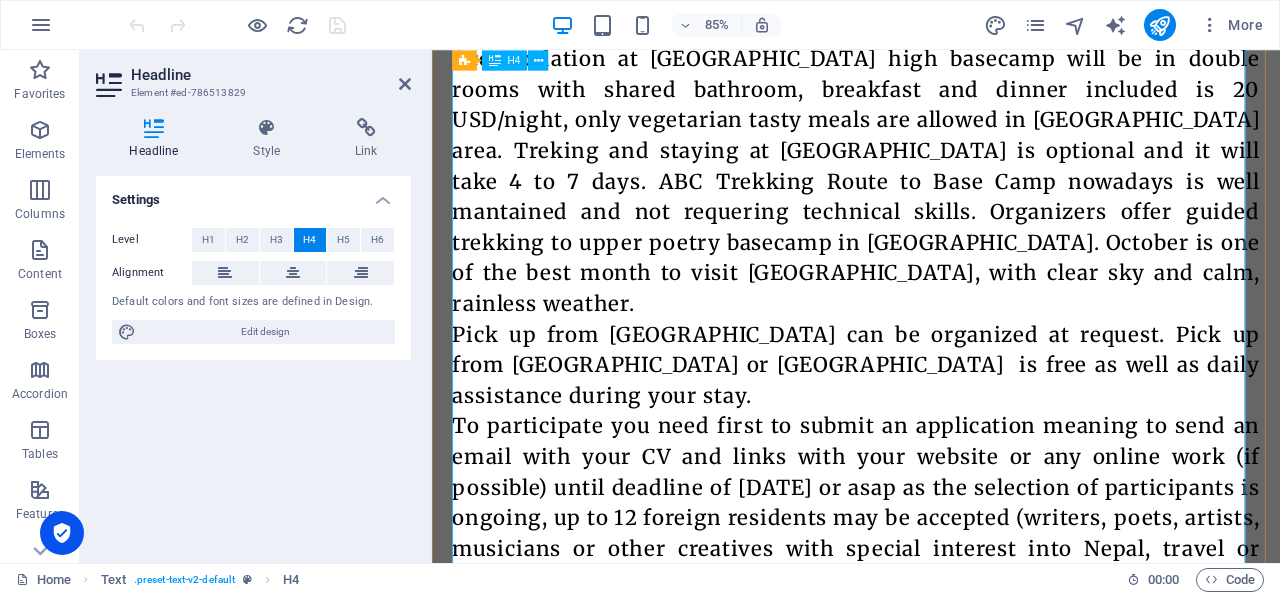 click on "Cost of [GEOGRAPHIC_DATA] residency for single rooms with bathroom, wifi and balcony will be 100 USD per week, seven nights. Double rooms, 130 USD. Kitchen and working space outside and on rooftop are available. Accomodation at [GEOGRAPHIC_DATA] high basecamp will be in double rooms with shared bathroom, breakfast and dinner included is 20 USD/night, only vegetarian tasty meals are allowed in [GEOGRAPHIC_DATA] area. Treking and staying at [GEOGRAPHIC_DATA] is optional and it will take 4 to 7 days. ABC Trekking Route to Base Camp nowadays is well mantained and not requering technical skills. Organizers offer guided trekking to upper poetry basecamp in [GEOGRAPHIC_DATA]. October is one of the best month to visit [GEOGRAPHIC_DATA], with clear sky and calm, rainless weather. Pick up from [GEOGRAPHIC_DATA] can be organized at request. Pick up from [GEOGRAPHIC_DATA] or [GEOGRAPHIC_DATA]  is free as well as daily assistance during your stay." at bounding box center [931, 349] 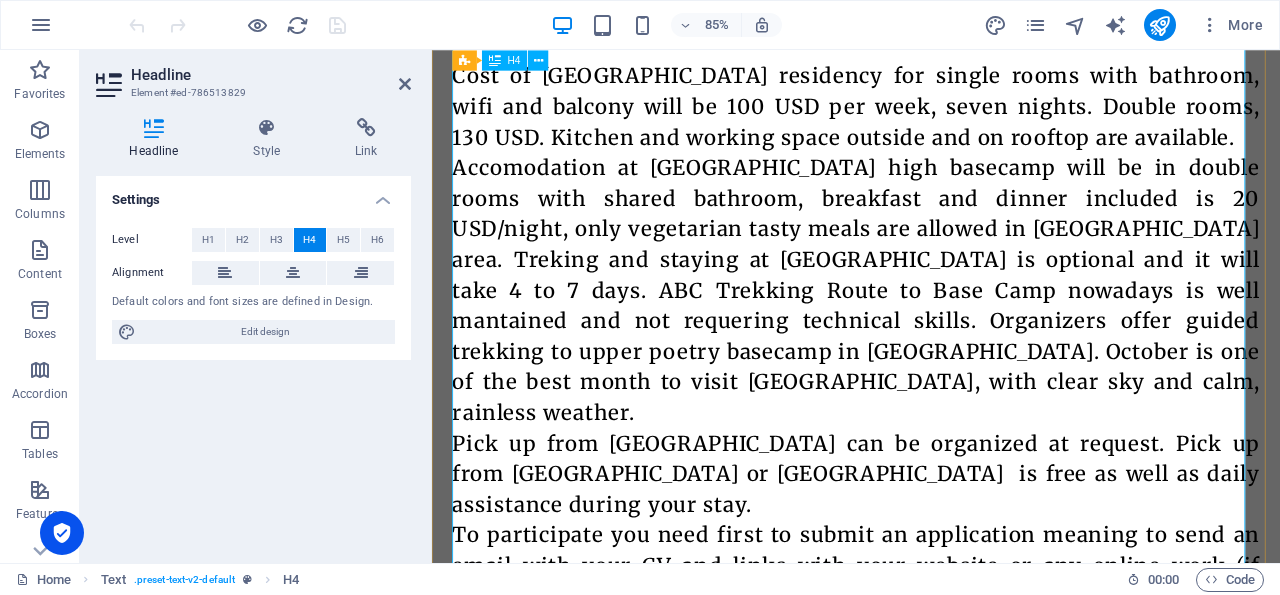 scroll, scrollTop: 2209, scrollLeft: 0, axis: vertical 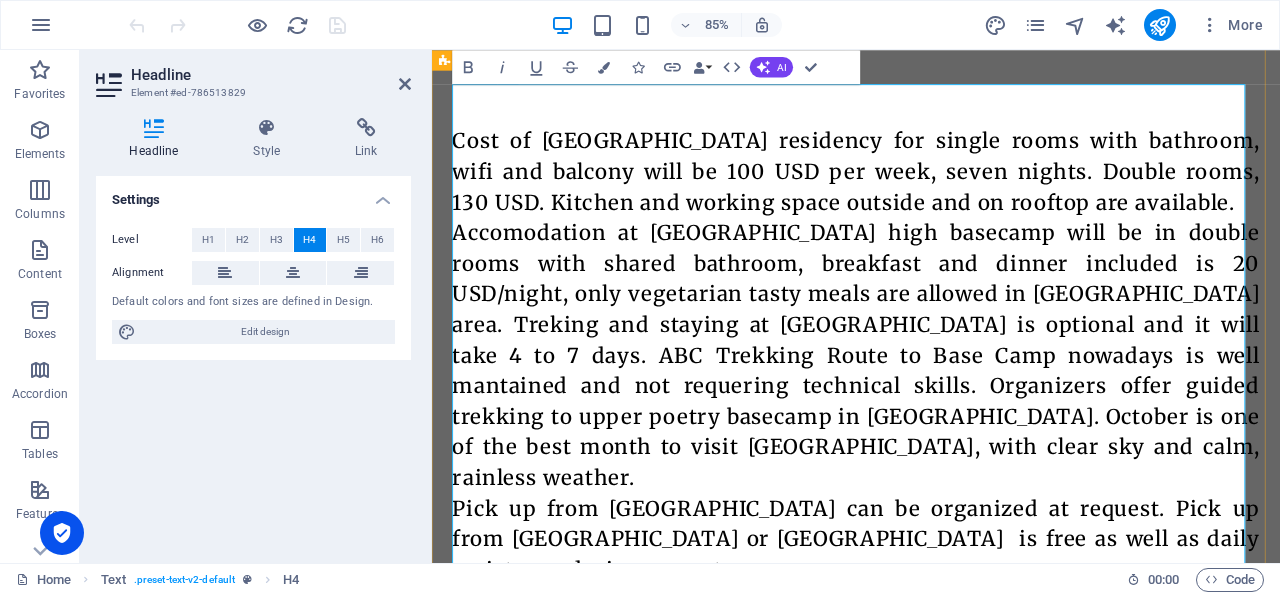 click on "Cost of [GEOGRAPHIC_DATA] residency for single rooms with bathroom, wifi and balcony will be 100 USD per week, seven nights. Double rooms, 130 USD. Kitchen and working space outside and on rooftop are available. Accomodation at [GEOGRAPHIC_DATA] high basecamp will be in double rooms with shared bathroom, breakfast and dinner included is 20 USD/night, only vegetarian tasty meals are allowed in [GEOGRAPHIC_DATA] area. Treking and staying at [GEOGRAPHIC_DATA] is optional and it will take 4 to 7 days. ABC Trekking Route to Base Camp nowadays is well mantained and not requering technical skills. Organizers offer guided trekking to upper poetry basecamp in [GEOGRAPHIC_DATA]. October is one of the best month to visit [GEOGRAPHIC_DATA], with clear sky and calm, rainless weather. Pick up from [GEOGRAPHIC_DATA] can be organized at request. Pick up from [GEOGRAPHIC_DATA] or [GEOGRAPHIC_DATA]  is free as well as daily assistance during your stay." at bounding box center [931, 553] 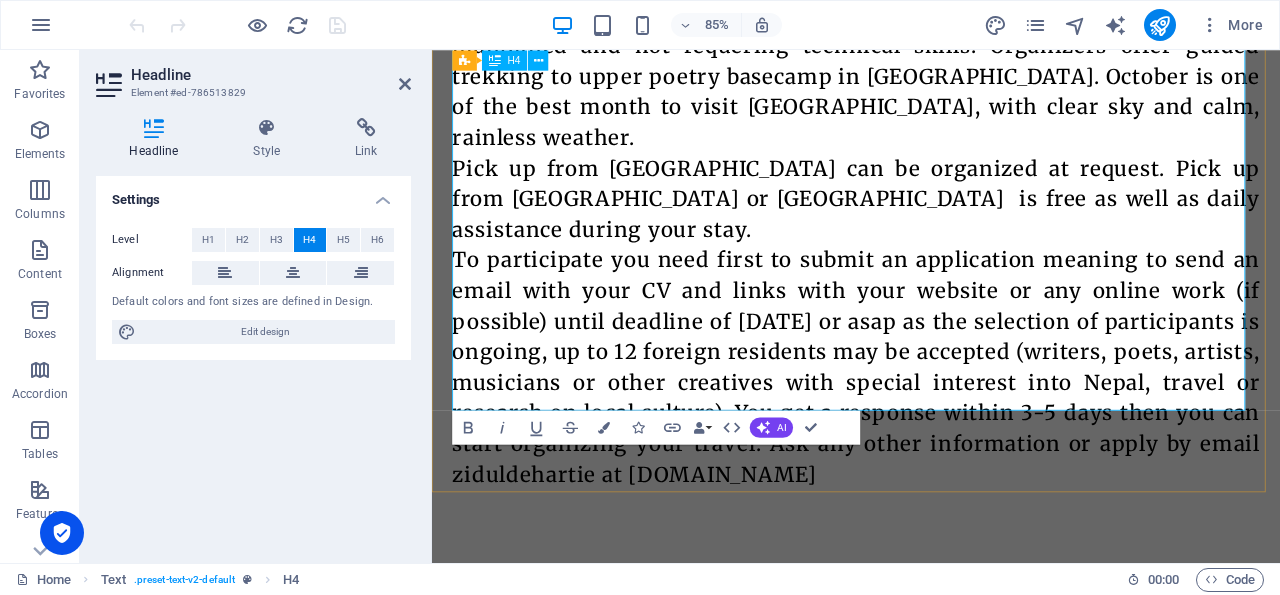 scroll, scrollTop: 2617, scrollLeft: 0, axis: vertical 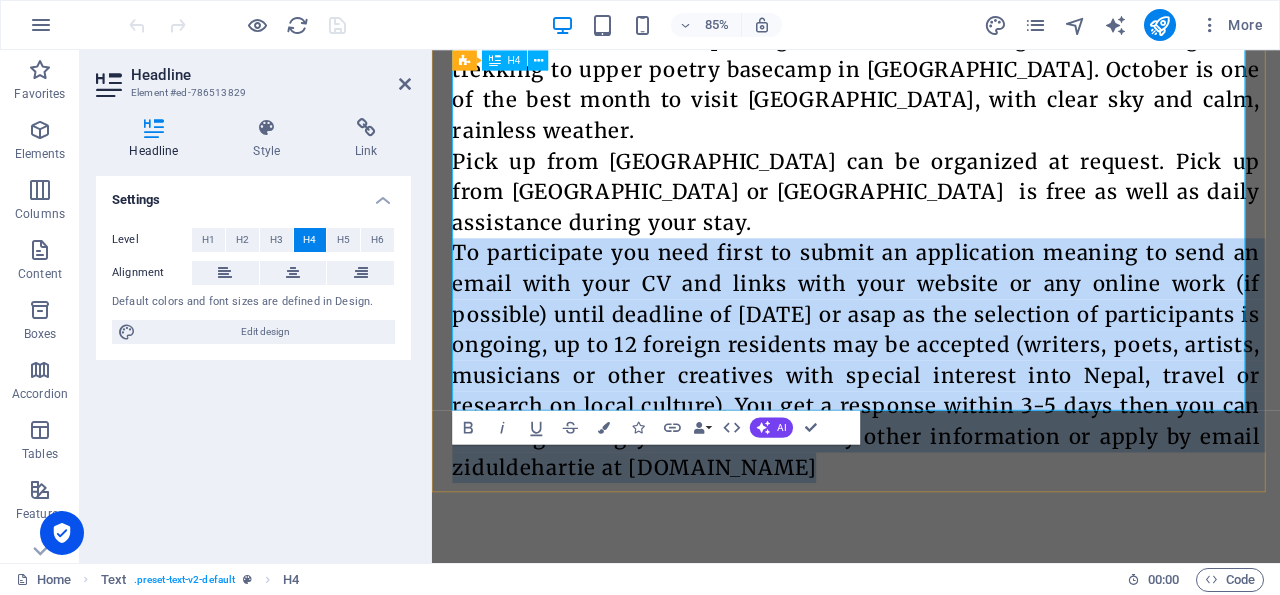 drag, startPoint x: 864, startPoint y: 461, endPoint x: 458, endPoint y: 206, distance: 479.4382 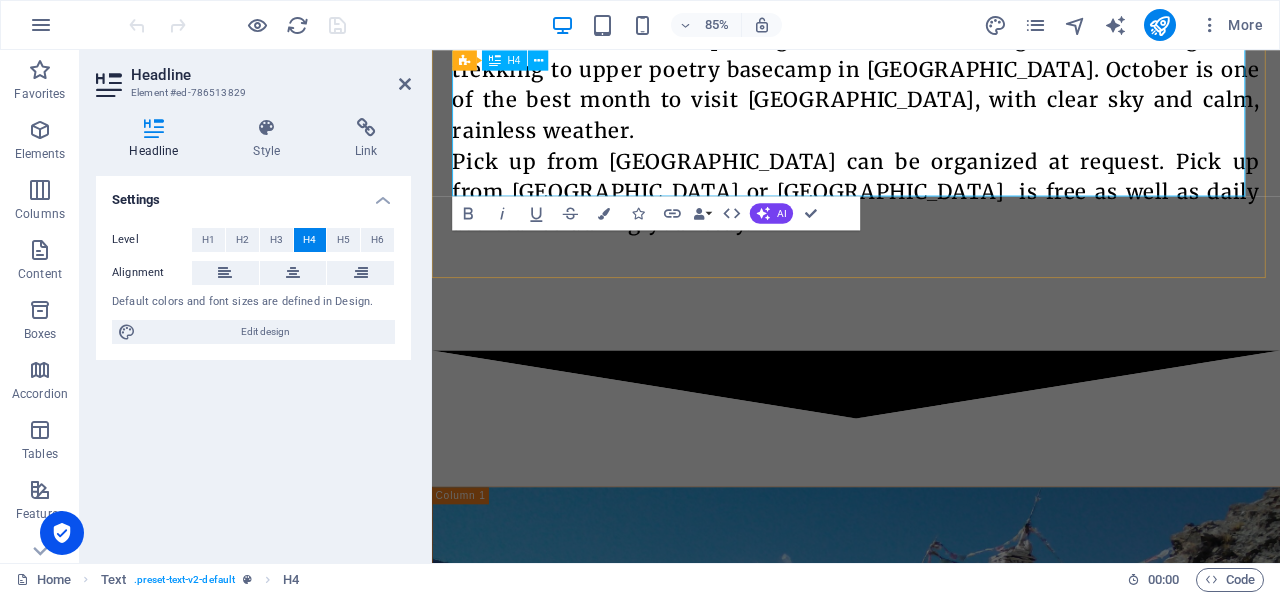 click on "Cost of [GEOGRAPHIC_DATA] residency for single rooms with bathroom, wifi and balcony will be 100 USD per week, seven nights. Double rooms, 130 USD. Kitchen and working space outside and on rooftop are available. Accomodation at [GEOGRAPHIC_DATA] high basecamp will be in double rooms with shared bathroom, breakfast and dinner included is 20 USD/night, only vegetarian tasty meals are allowed in [GEOGRAPHIC_DATA] area. Treking and staying at [GEOGRAPHIC_DATA] is optional and it will take 4 to 7 days. ABC Trekking Route to Base Camp nowadays is well mantained and not requering technical skills. Organizers offer guided trekking to upper poetry basecamp in [GEOGRAPHIC_DATA]. October is one of the best month to visit [GEOGRAPHIC_DATA], with clear sky and calm, rainless weather. Pick up from [GEOGRAPHIC_DATA] can be organized at request. Pick up from [GEOGRAPHIC_DATA] or [GEOGRAPHIC_DATA]  is free as well as daily assistance during your stay." at bounding box center (931, 19) 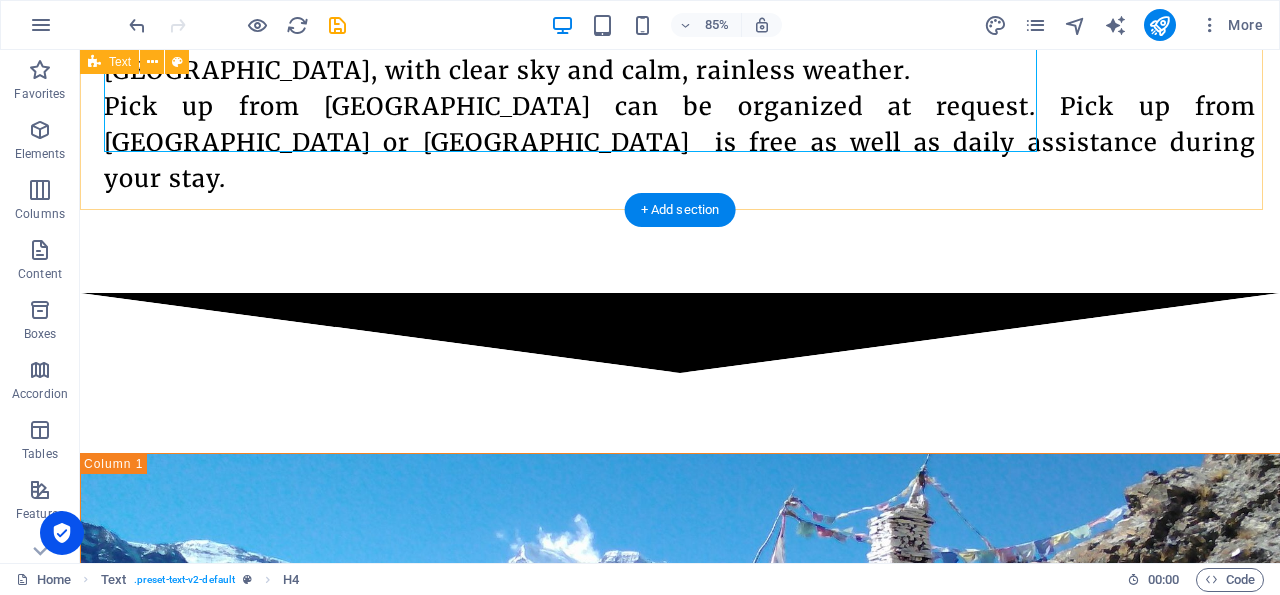 scroll, scrollTop: 2651, scrollLeft: 0, axis: vertical 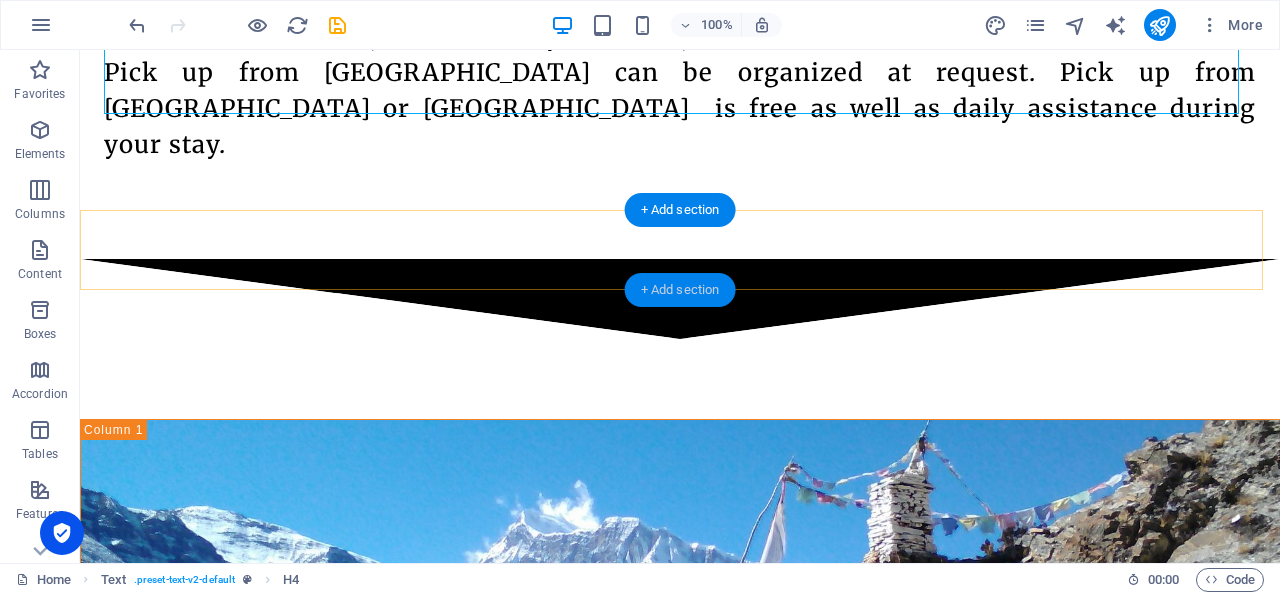 click on "+ Add section" at bounding box center (680, 290) 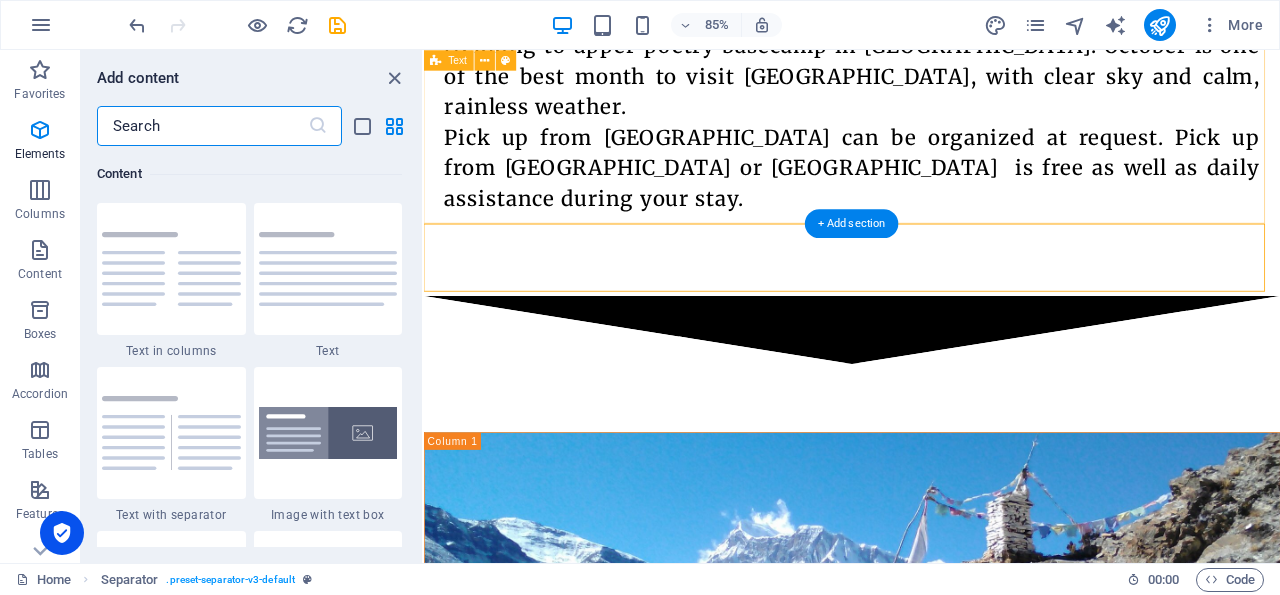 scroll, scrollTop: 3499, scrollLeft: 0, axis: vertical 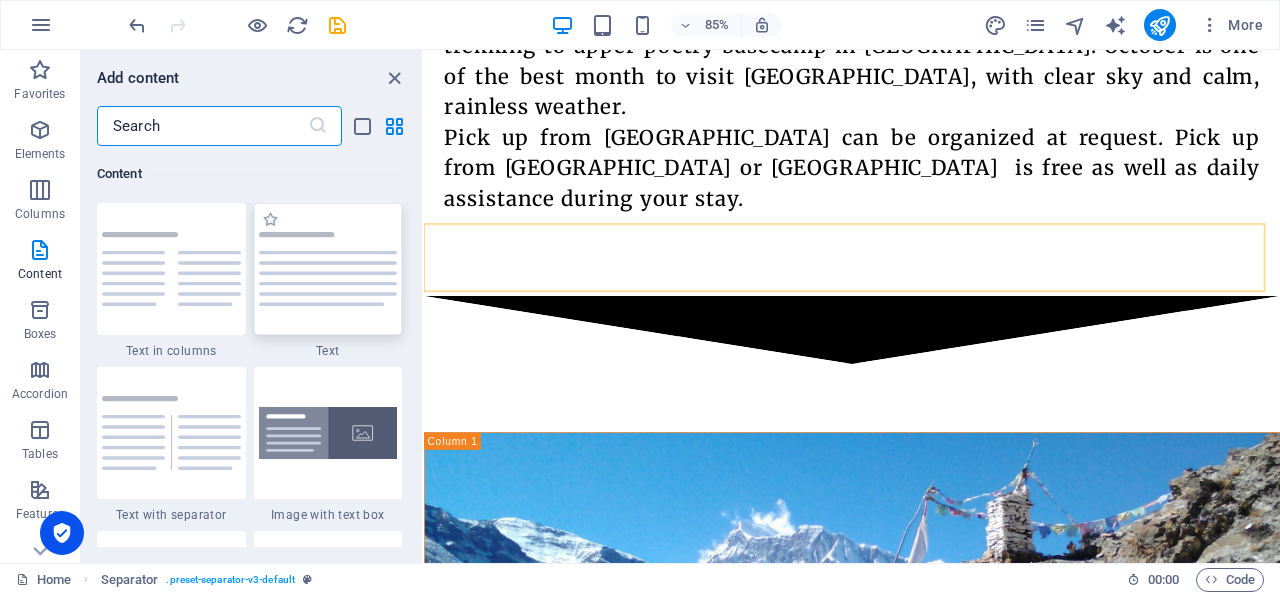 click at bounding box center (328, 269) 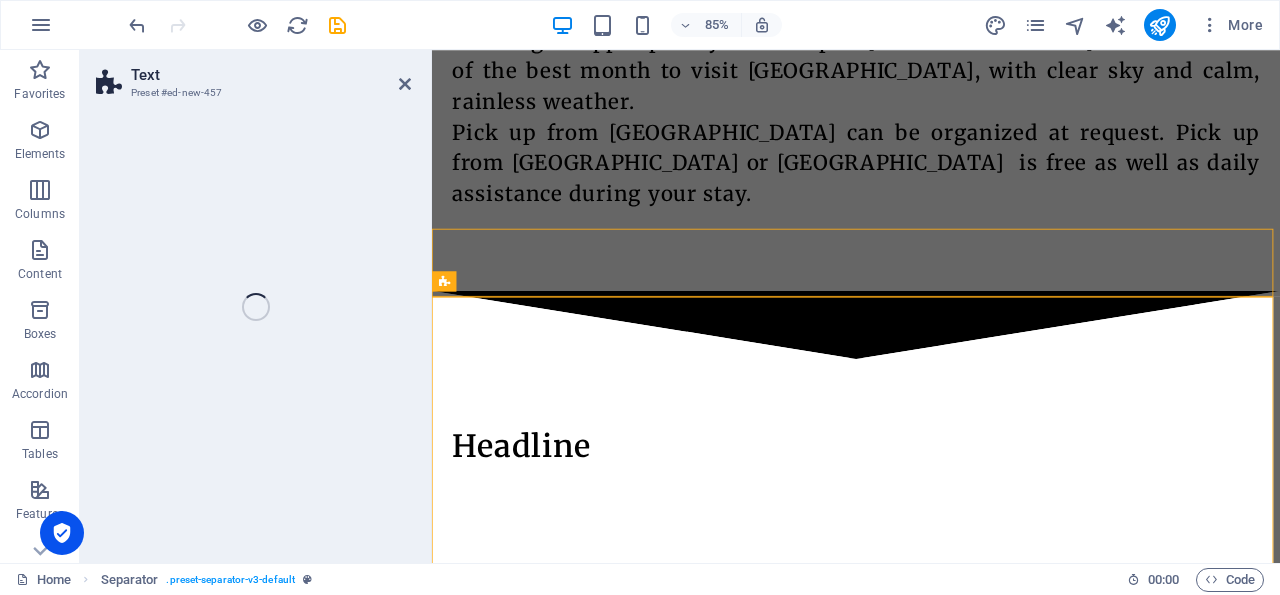 scroll, scrollTop: 2645, scrollLeft: 0, axis: vertical 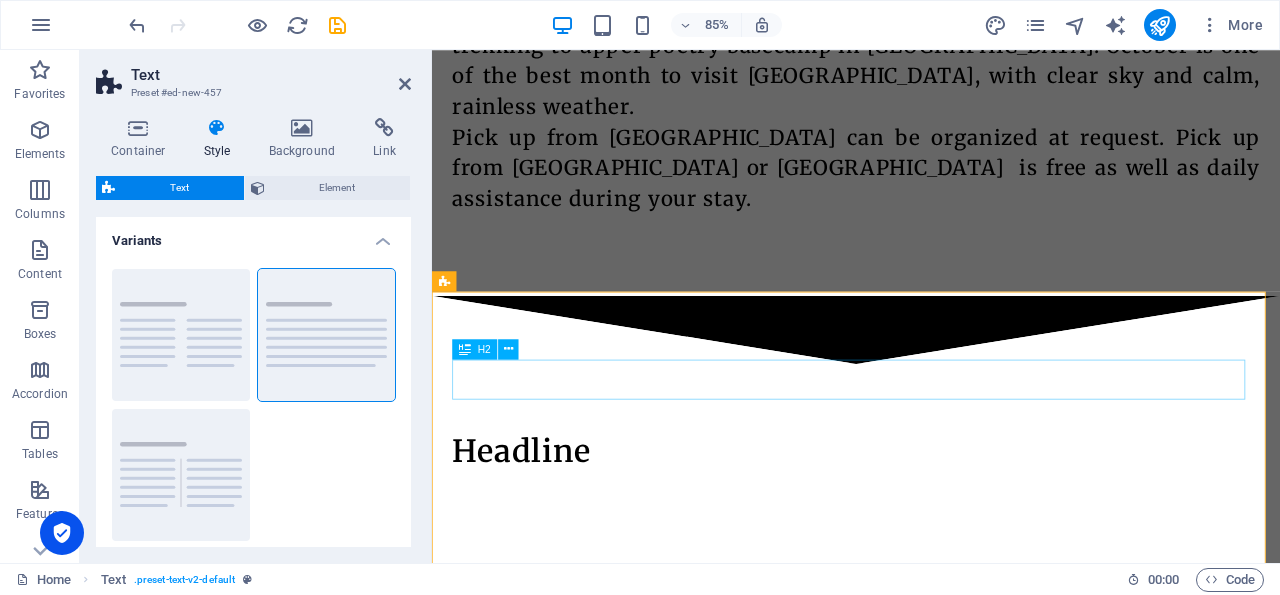 click on "Headline" at bounding box center [931, 522] 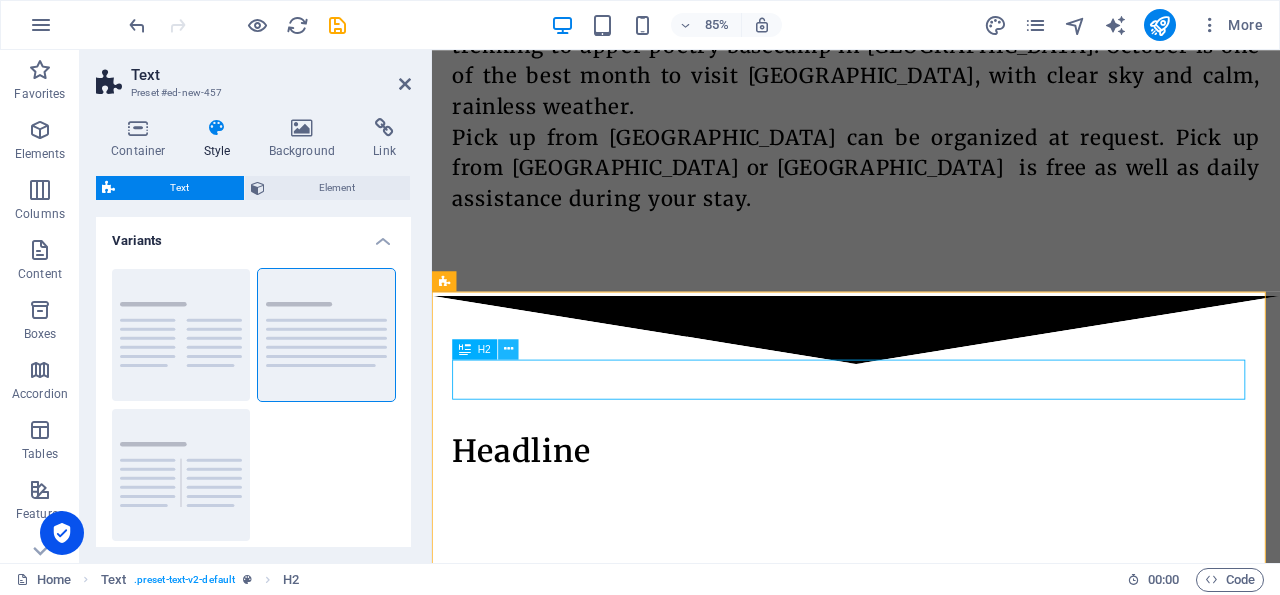 click at bounding box center [509, 349] 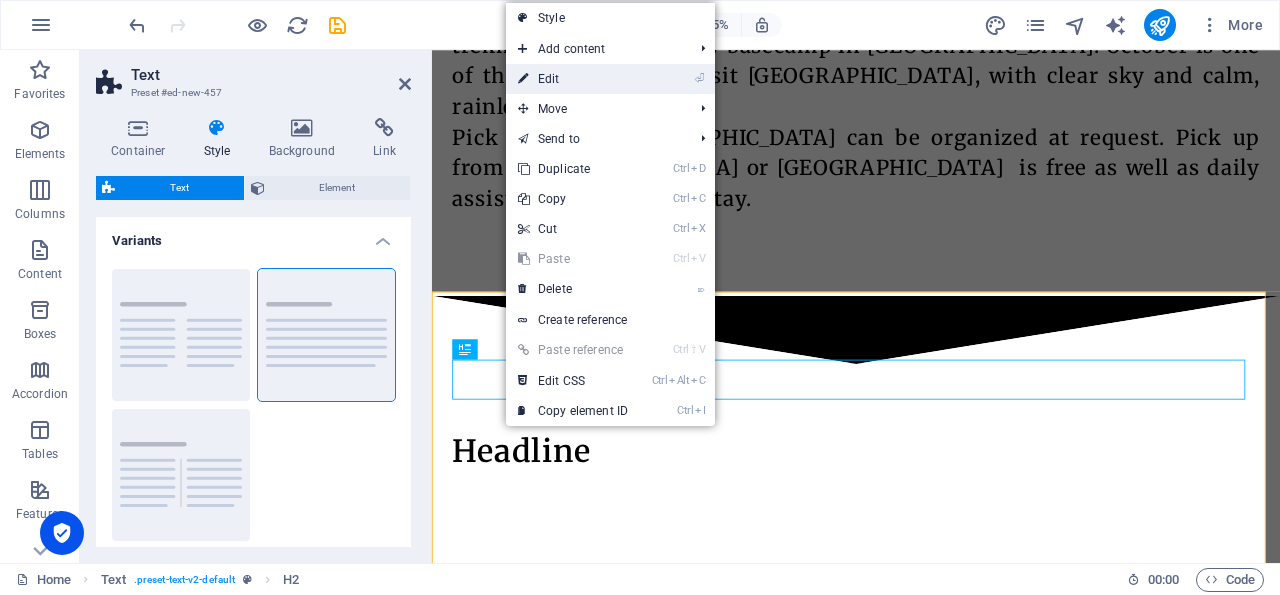 click on "⏎  Edit" at bounding box center (573, 79) 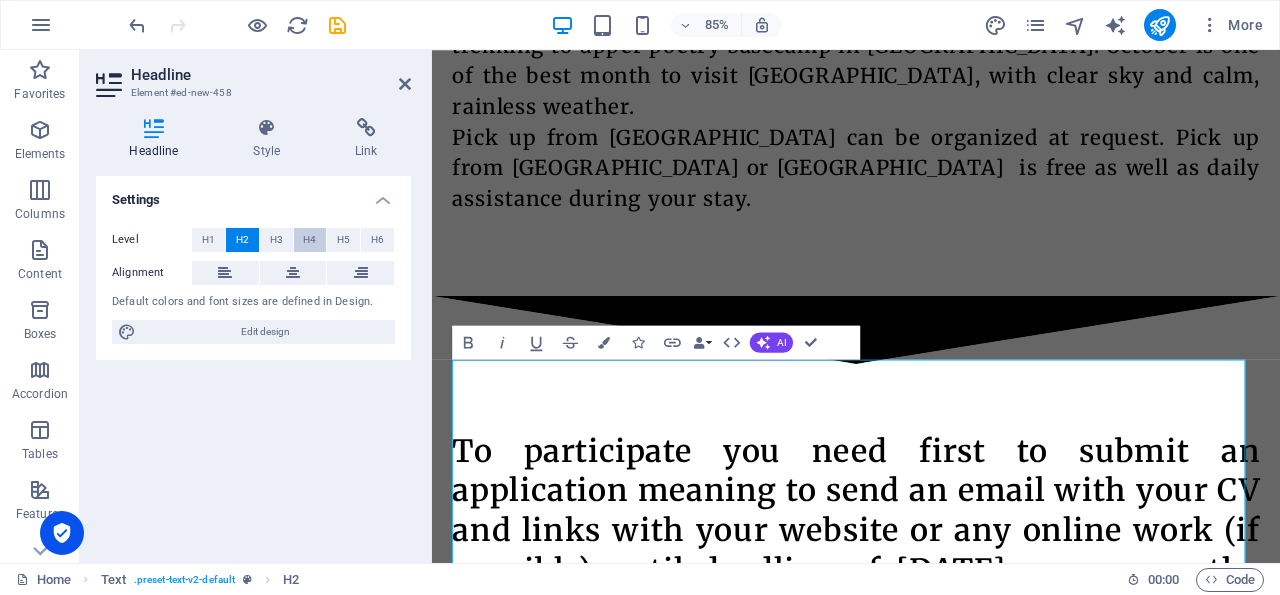 click on "H4" at bounding box center [309, 240] 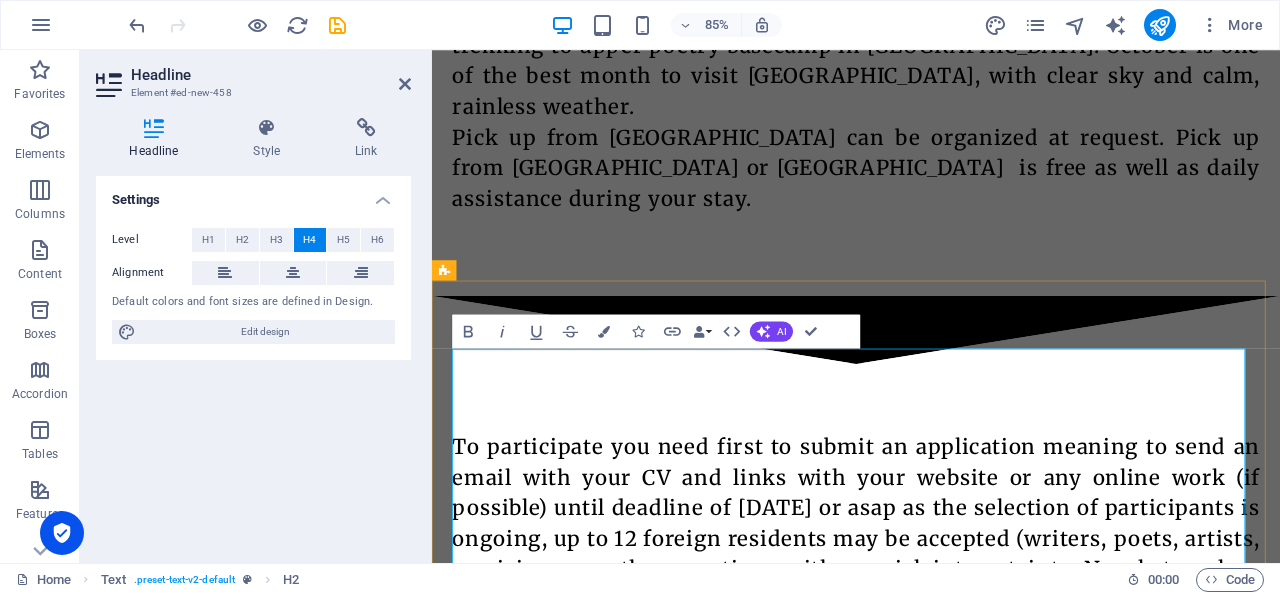 scroll, scrollTop: 2951, scrollLeft: 0, axis: vertical 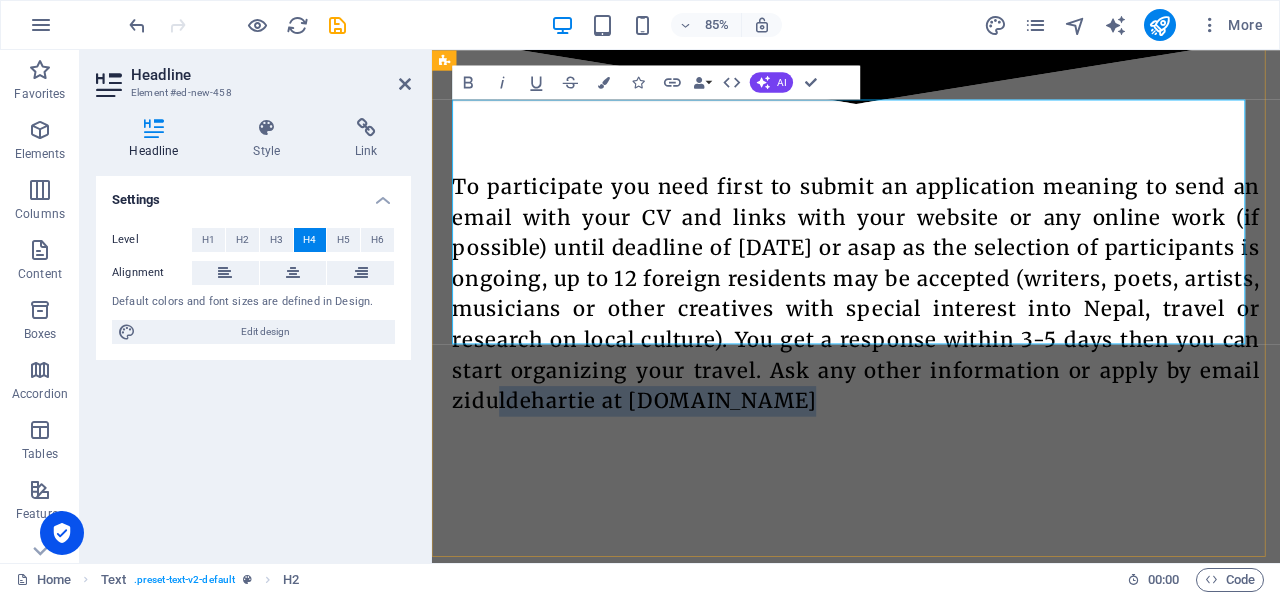 drag, startPoint x: 856, startPoint y: 378, endPoint x: 534, endPoint y: 378, distance: 322 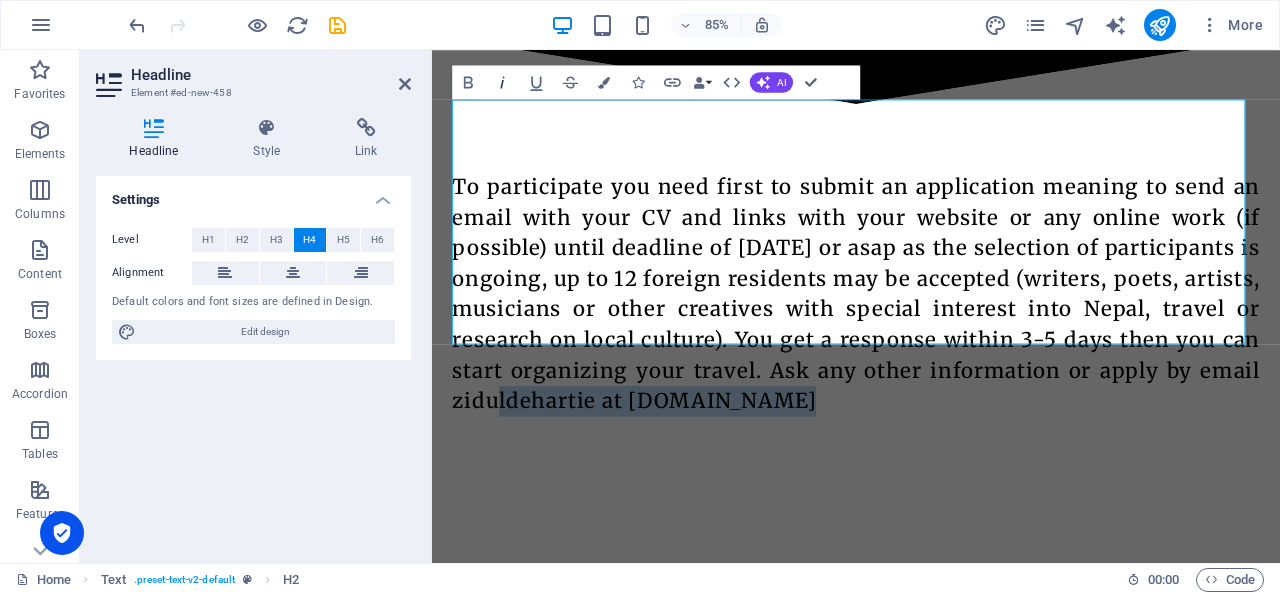 click 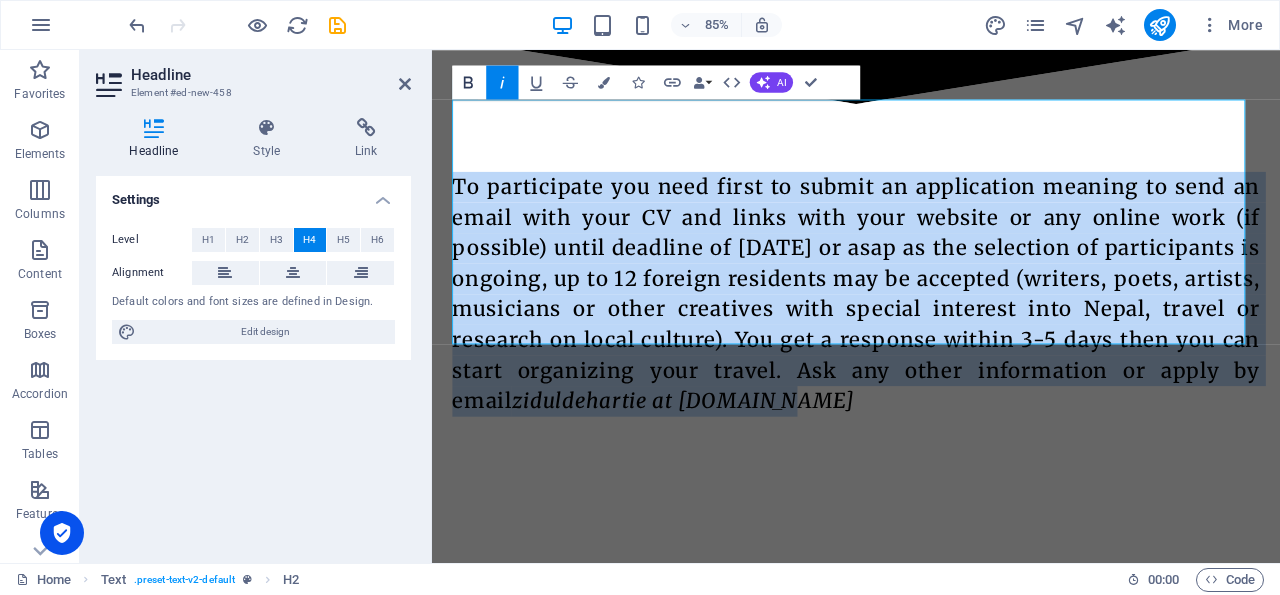 click 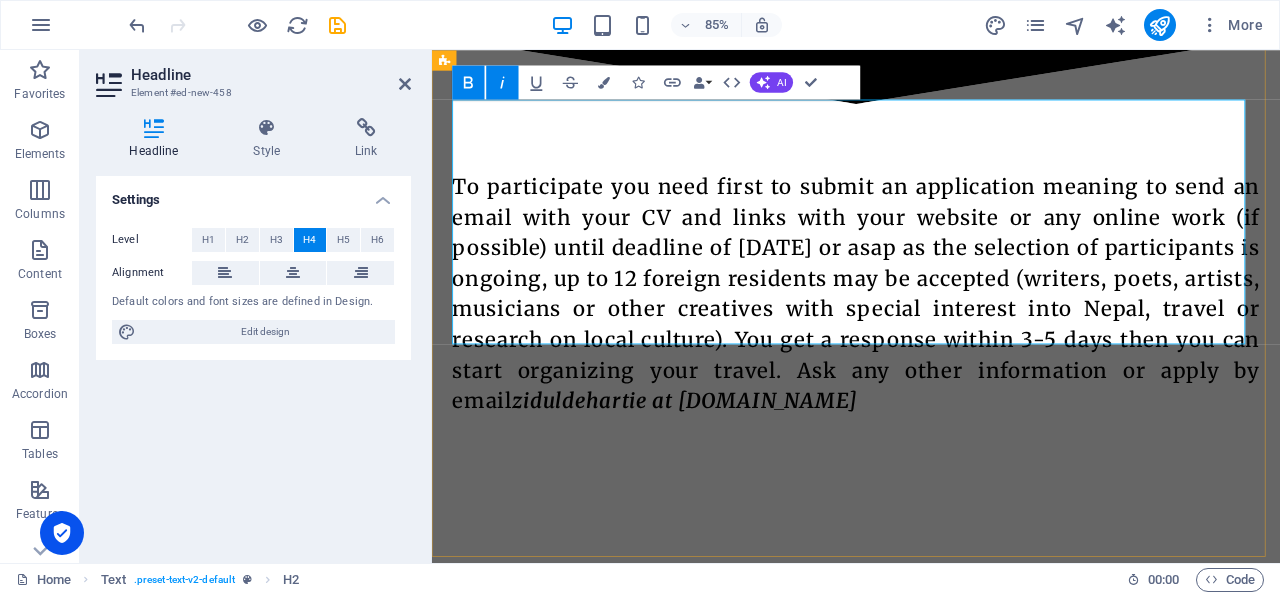 click on "To participate you need first to submit an application meaning to send an email with your CV and links with your website or any online work (if possible) until deadline of [DATE] or asap as the selection of participants is ongoing, up to 12 foreign residents may be accepted (writers, poets, artists, musicians or other creatives with special interest into Nepal, travel or research on local culture). You get a response within 3-5 days then you can start organizing your travel. Ask any other information or apply by email  ziduldehartie at [DOMAIN_NAME]" at bounding box center (931, 337) 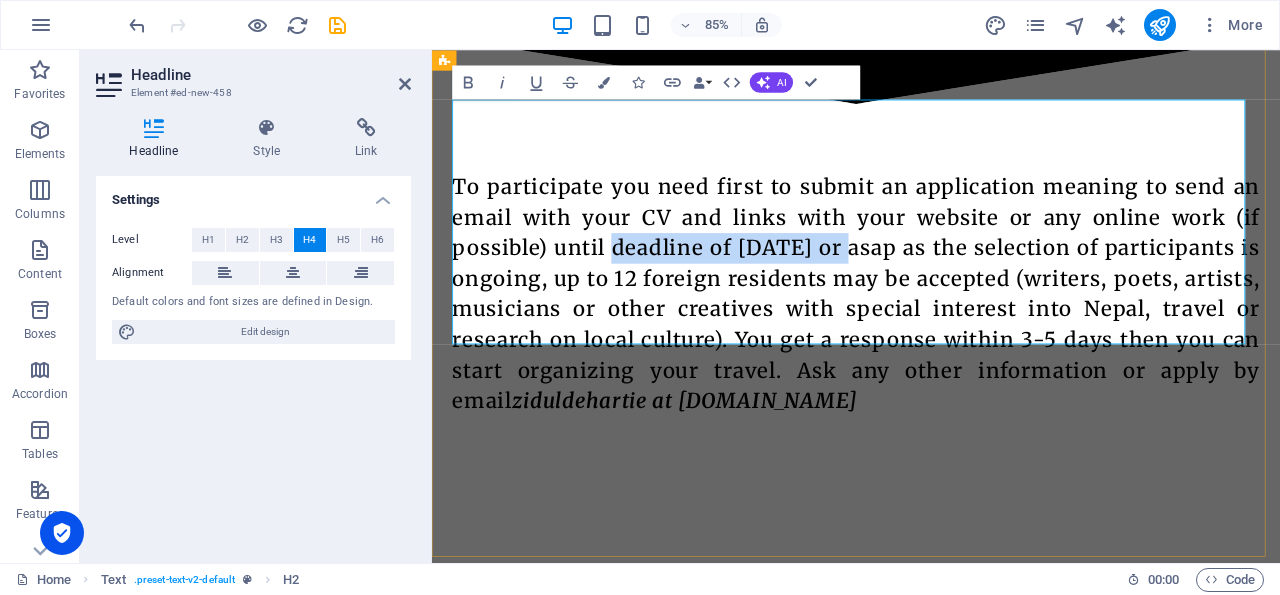 drag, startPoint x: 904, startPoint y: 201, endPoint x: 641, endPoint y: 214, distance: 263.3211 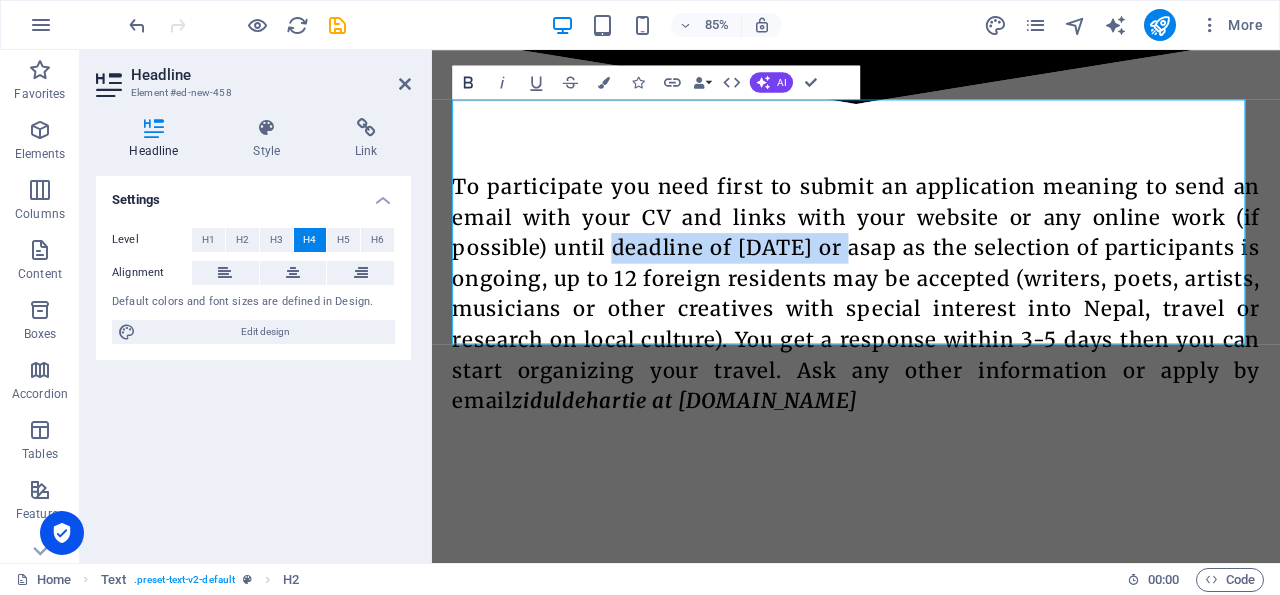 click 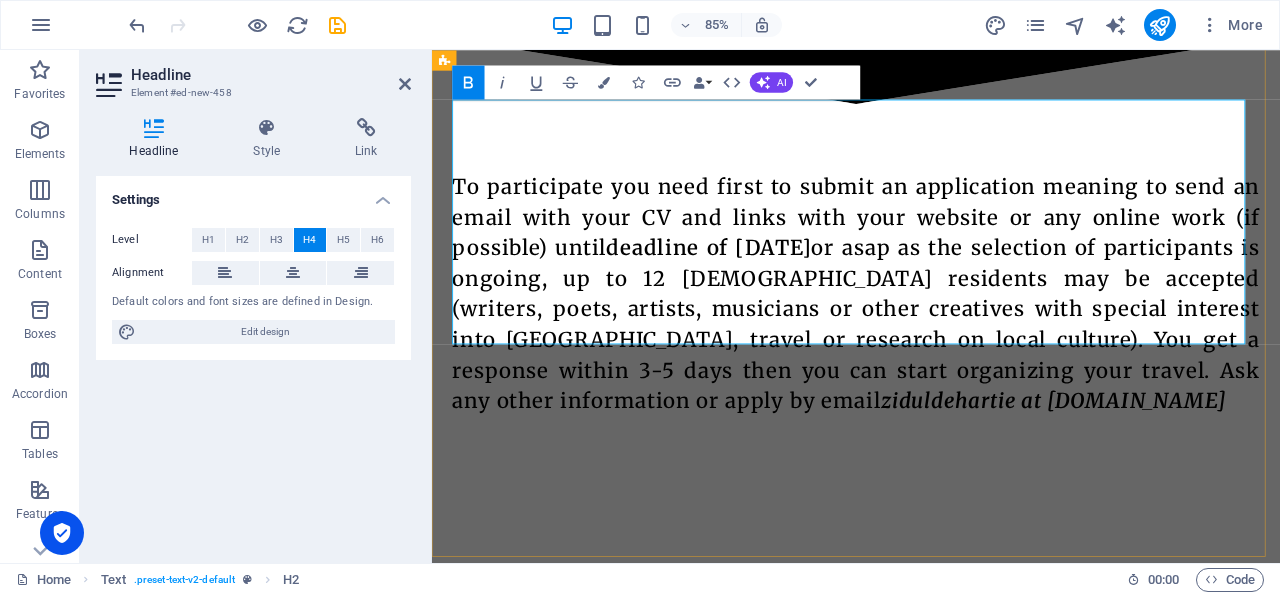 click on "To participate you need first to submit an application meaning to send an email with your CV and links with your website or any online work (if possible) until  deadline of [DATE]  or asap as the selection of participants is ongoing, up to 12 foreign residents may be accepted (writers, poets, artists, musicians or other creatives with special interest into Nepal, travel or research on local culture). You get a response within 3-5 days then you can start organizing your travel. Ask any other information or apply by email  ziduldehartie at [DOMAIN_NAME]" at bounding box center [931, 337] 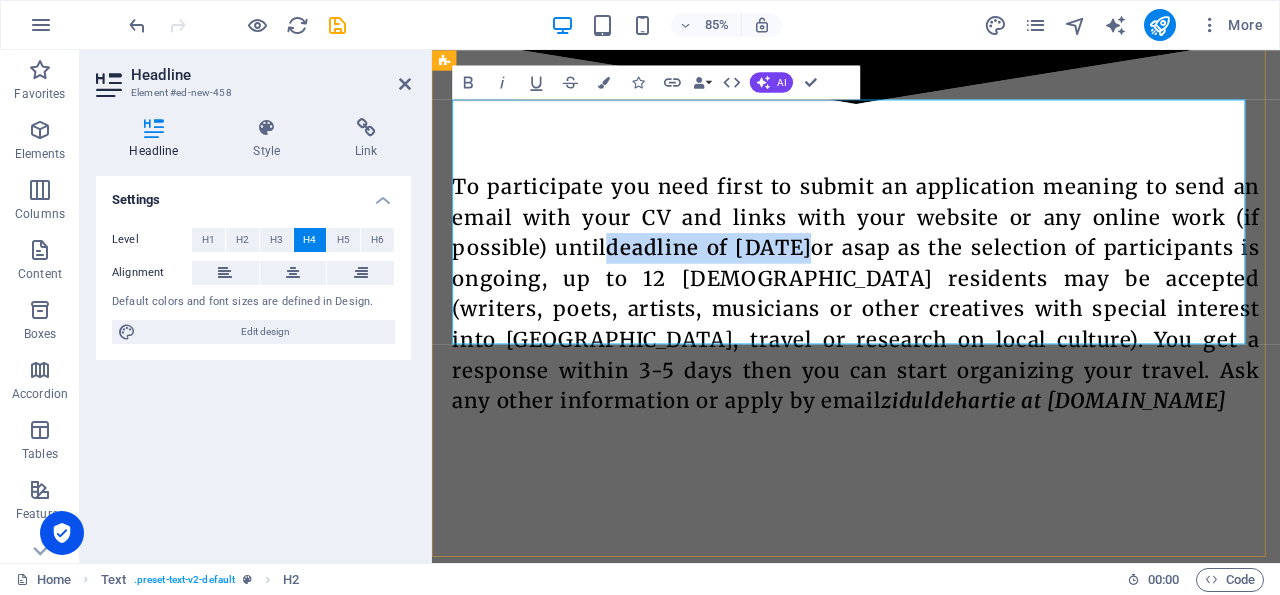 drag, startPoint x: 911, startPoint y: 198, endPoint x: 643, endPoint y: 214, distance: 268.47717 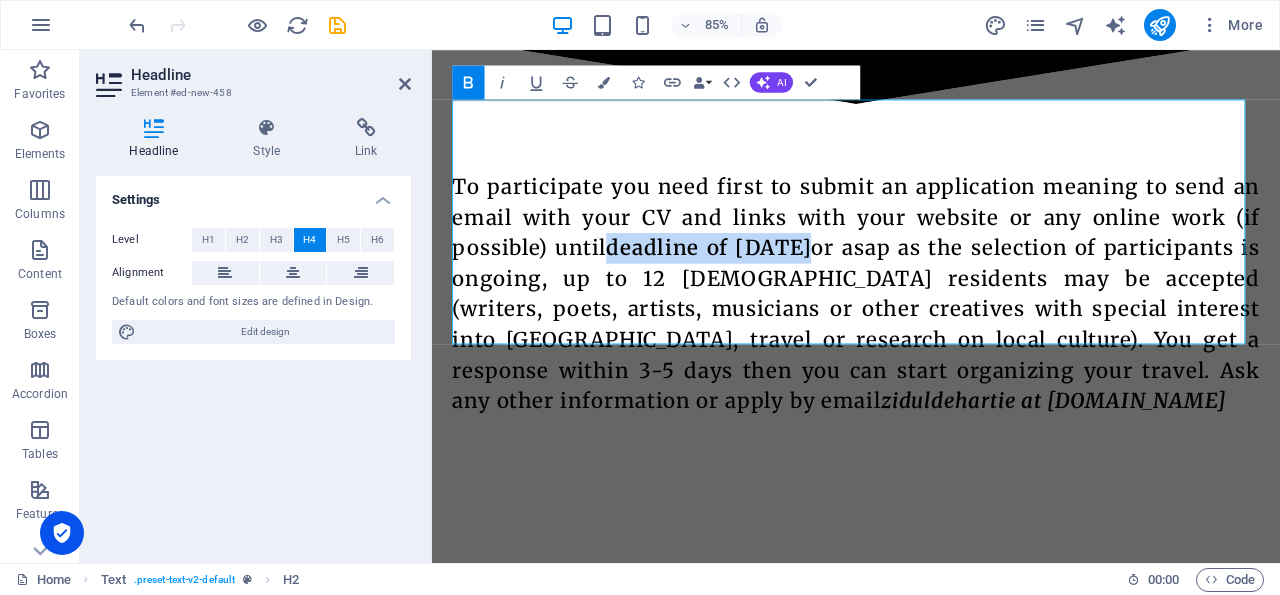 click 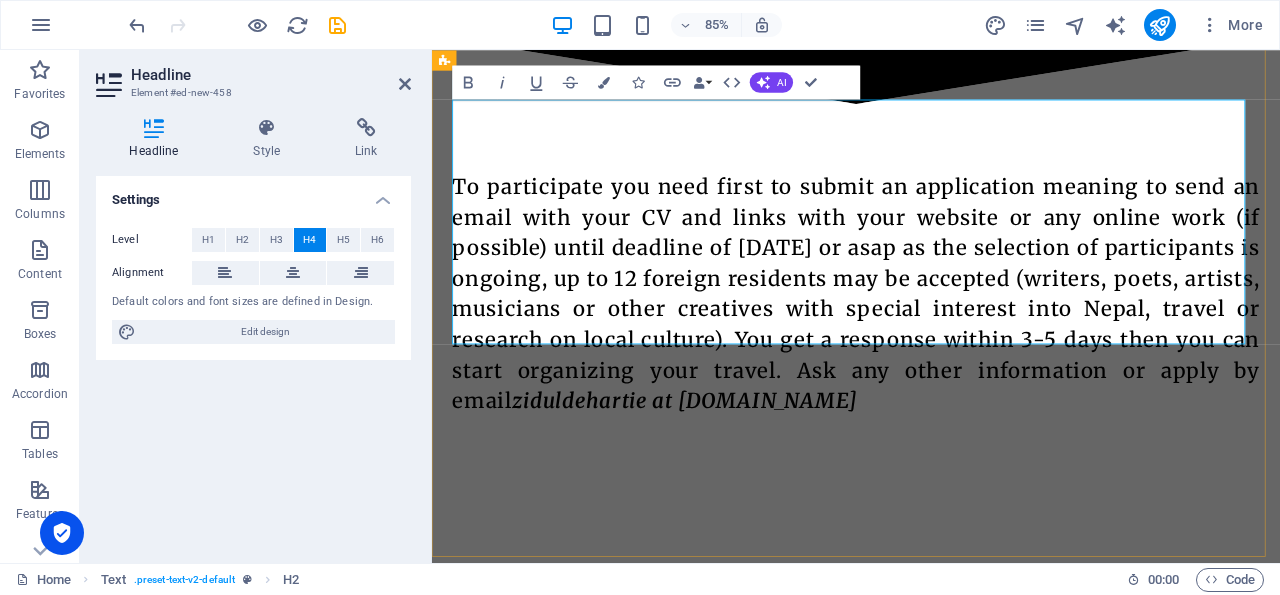 click on "To participate you need first to submit an application meaning to send an email with your CV and links with your website or any online work (if possible) until deadline of [DATE] or asap as the selection of participants is ongoing, up to 12 foreign residents may be accepted (writers, poets, artists, musicians or other creatives with special interest into Nepal, travel or research on local culture). You get a response within 3-5 days then you can start organizing your travel. Ask any other information or apply by email  ziduldehartie at [DOMAIN_NAME]" at bounding box center (931, 337) 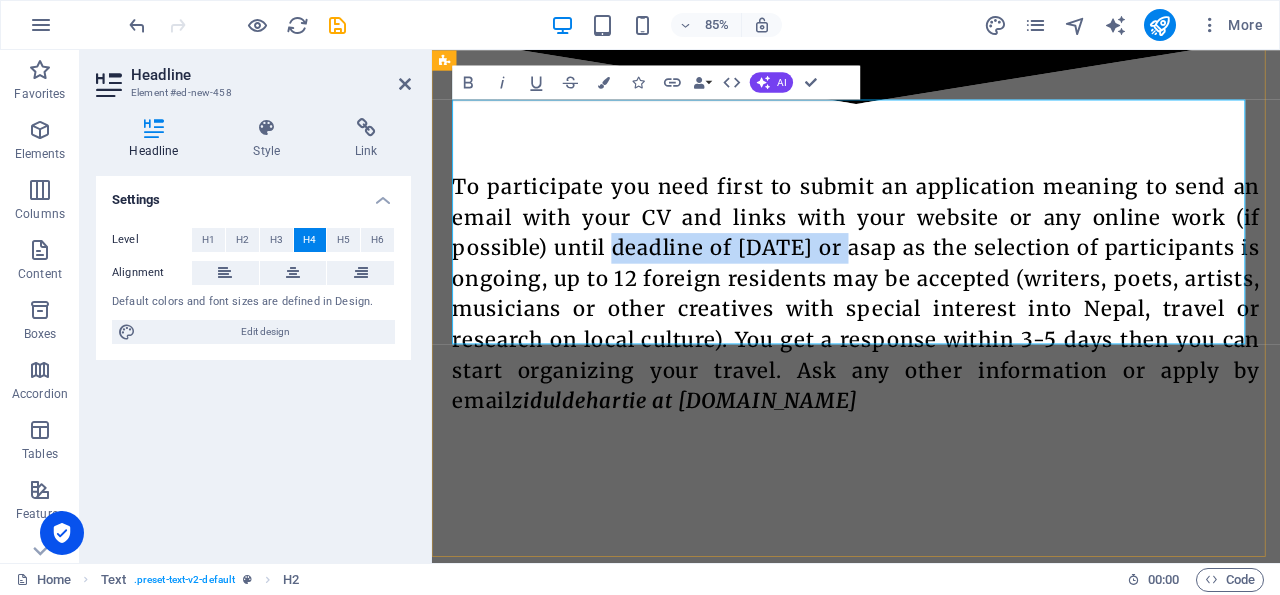 drag, startPoint x: 907, startPoint y: 201, endPoint x: 643, endPoint y: 197, distance: 264.0303 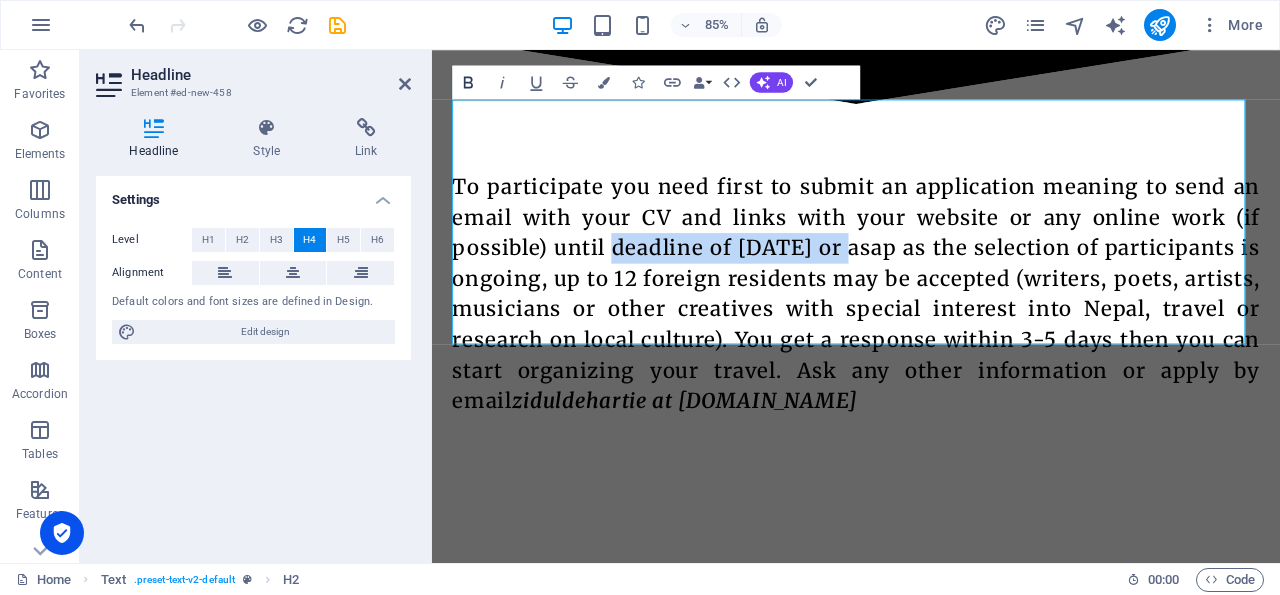 click 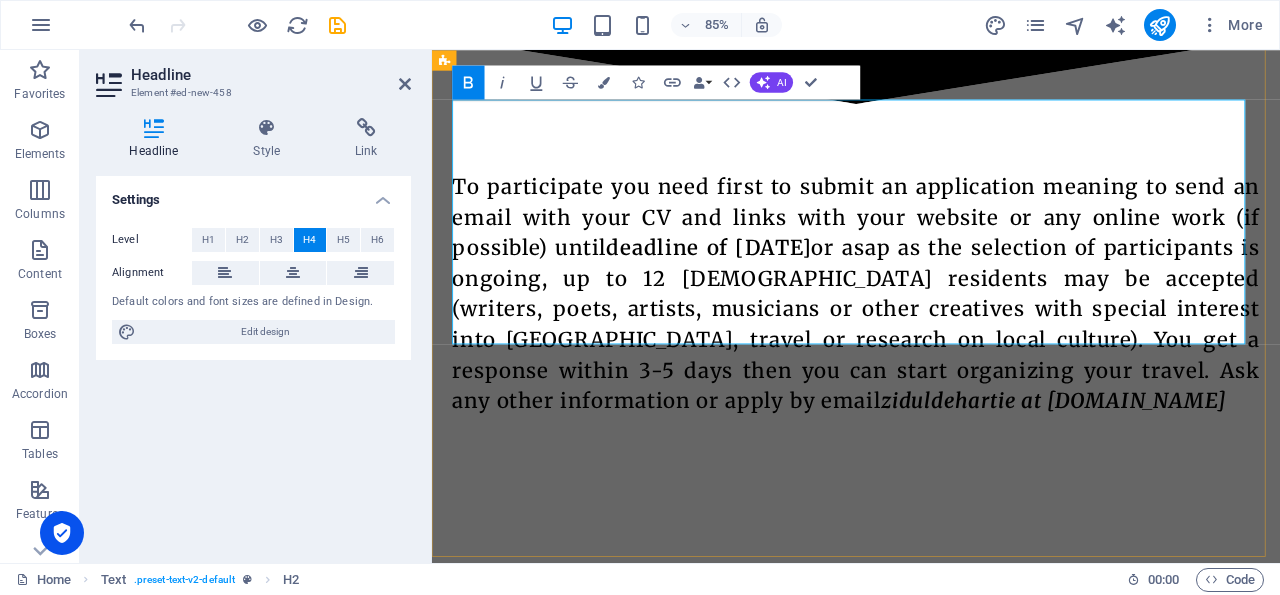 click on "To participate you need first to submit an application meaning to send an email with your CV and links with your website or any online work (if possible) until  deadline of [DATE]  or asap as the selection of participants is ongoing, up to 12 foreign residents may be accepted (writers, poets, artists, musicians or other creatives with special interest into Nepal, travel or research on local culture). You get a response within 3-5 days then you can start organizing your travel. Ask any other information or apply by email  ziduldehartie at [DOMAIN_NAME]" at bounding box center [931, 337] 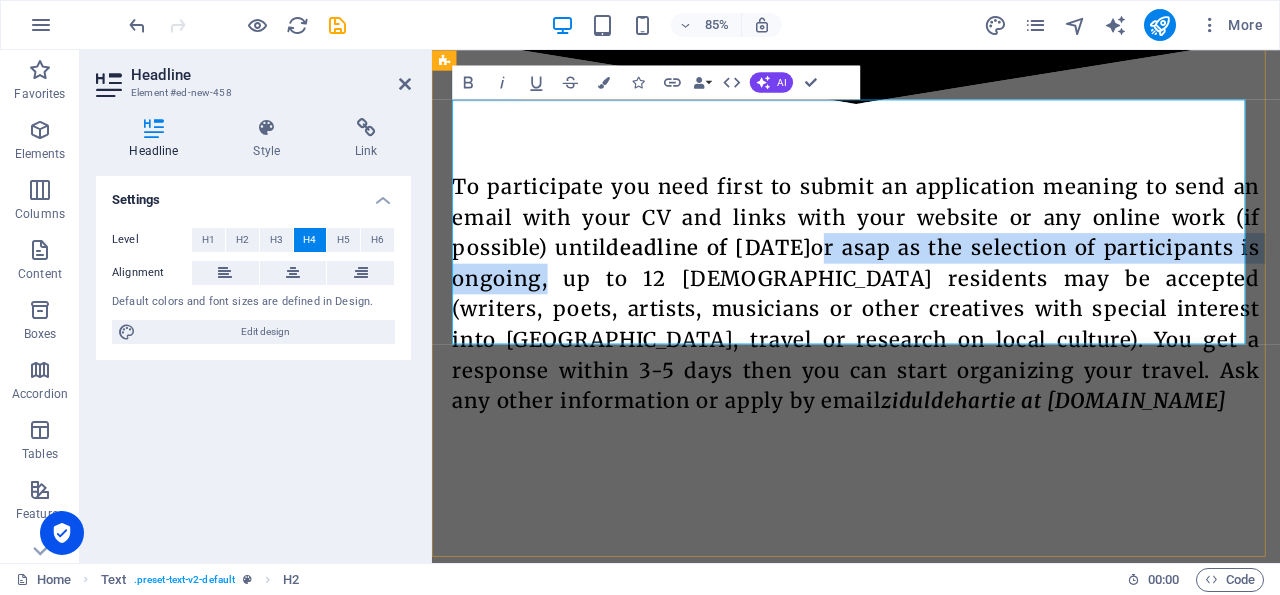 drag, startPoint x: 919, startPoint y: 199, endPoint x: 588, endPoint y: 230, distance: 332.4485 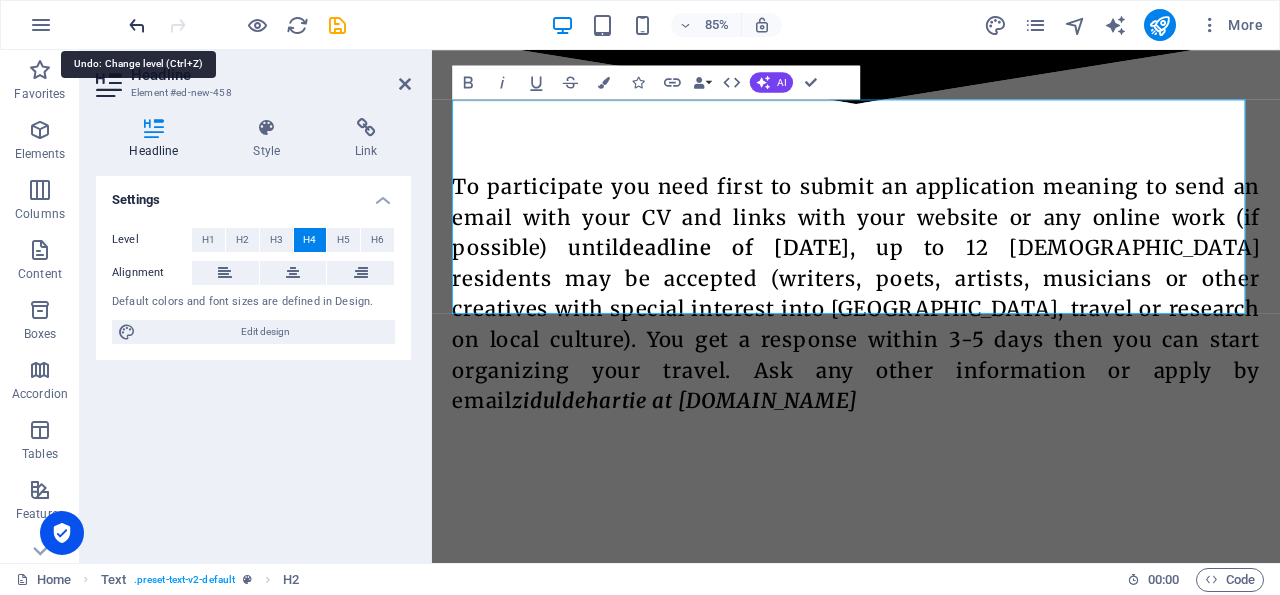 click at bounding box center [137, 25] 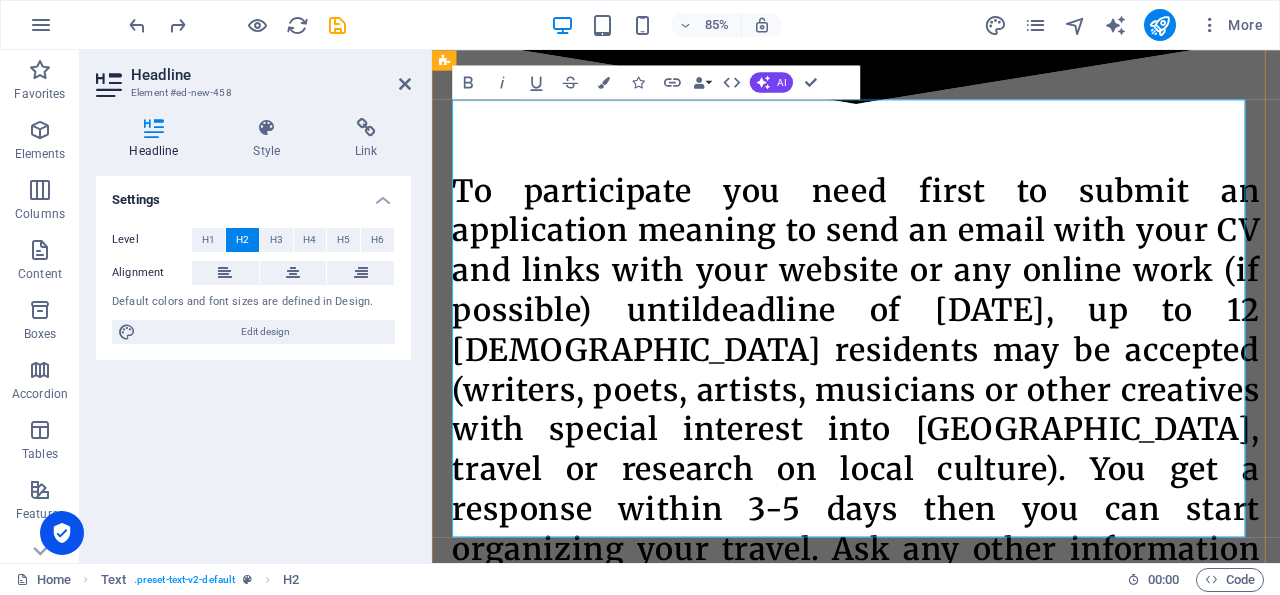 click on "To participate you need first to submit an application meaning to send an email with your CV and links with your website or any online work (if possible) until  deadline of [DATE]  , up to 12 [DEMOGRAPHIC_DATA] residents may be accepted (writers, poets, artists, musicians or other creatives with special interest into [GEOGRAPHIC_DATA], travel or research on local culture). You get a response within 3-5 days then you can start organizing your travel. Ask any other information or apply by email  ziduldehartie at [DOMAIN_NAME]" at bounding box center (931, 450) 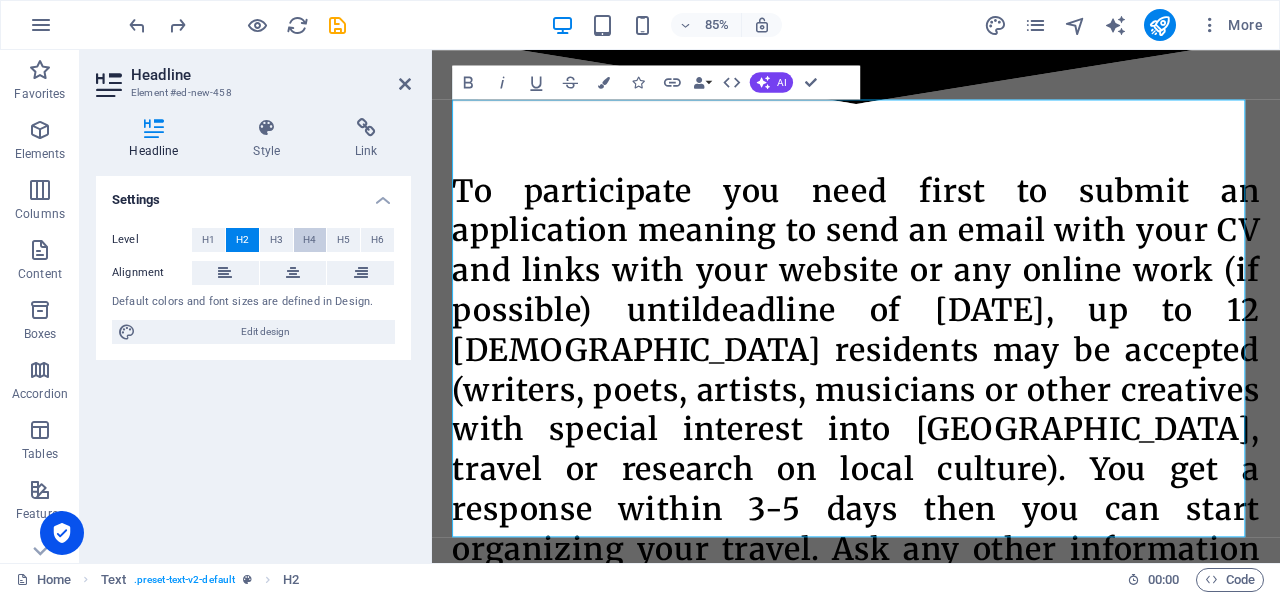 click on "H4" at bounding box center [309, 240] 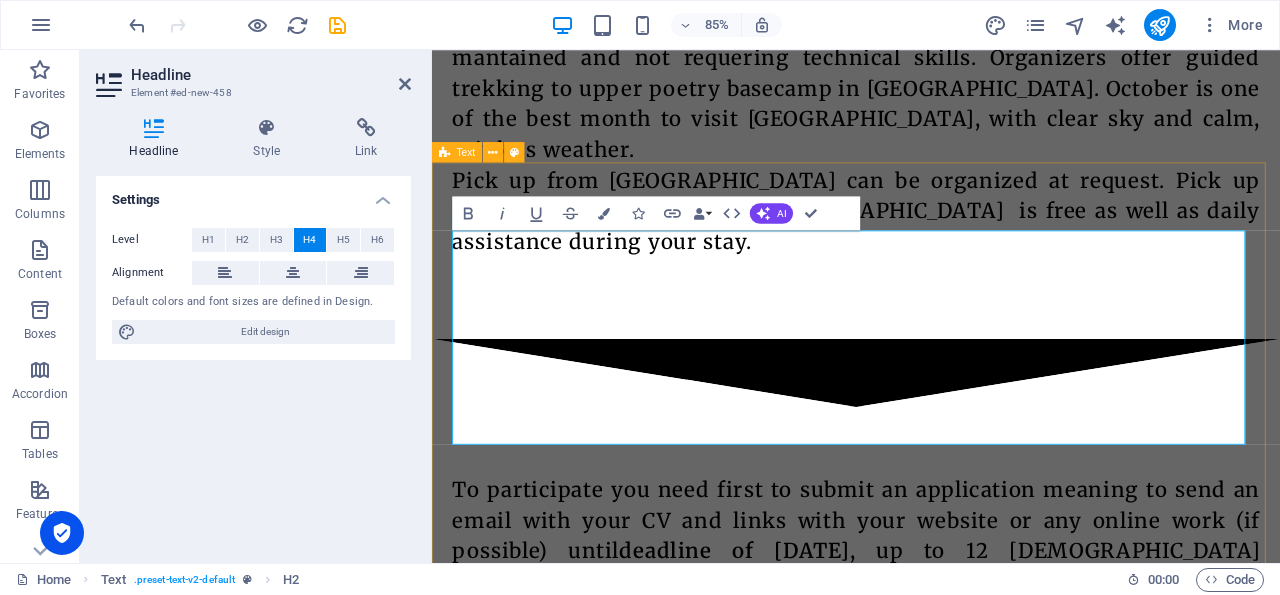 scroll, scrollTop: 2798, scrollLeft: 0, axis: vertical 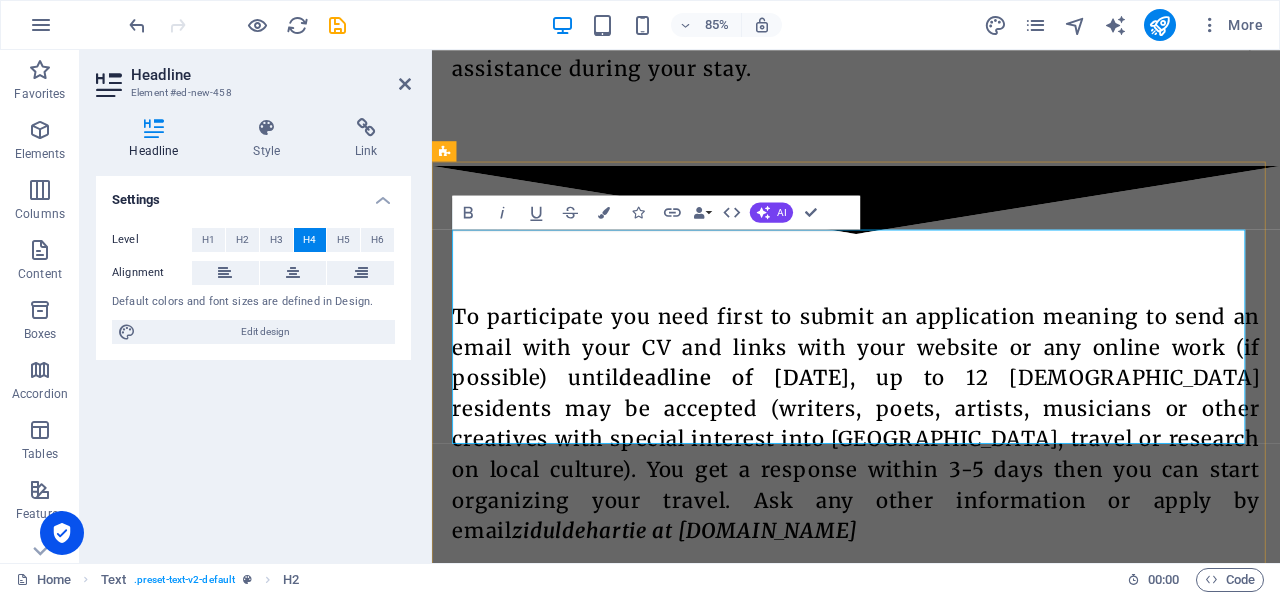 click on "To participate you need first to submit an application meaning to send an email with your CV and links with your website or any online work (if possible) until  deadline of [DATE]  , up to 12 [DEMOGRAPHIC_DATA] residents may be accepted (writers, poets, artists, musicians or other creatives with special interest into [GEOGRAPHIC_DATA], travel or research on local culture). You get a response within 3-5 days then you can start organizing your travel. Ask any other information or apply by email  ziduldehartie at [DOMAIN_NAME]" at bounding box center (931, 490) 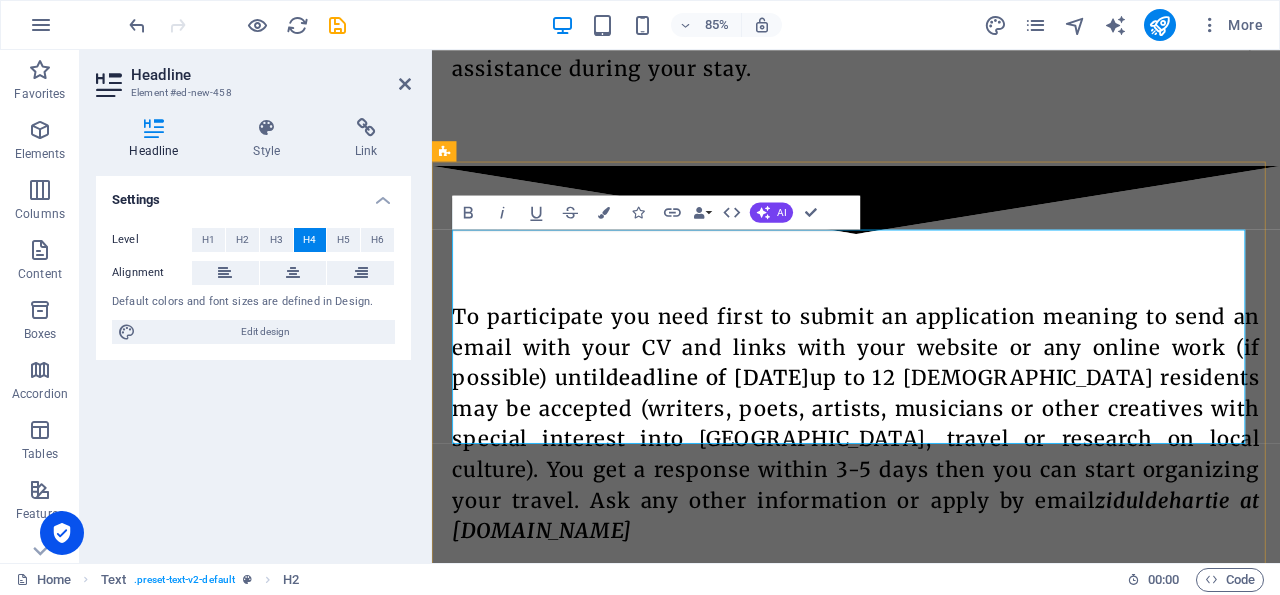 type 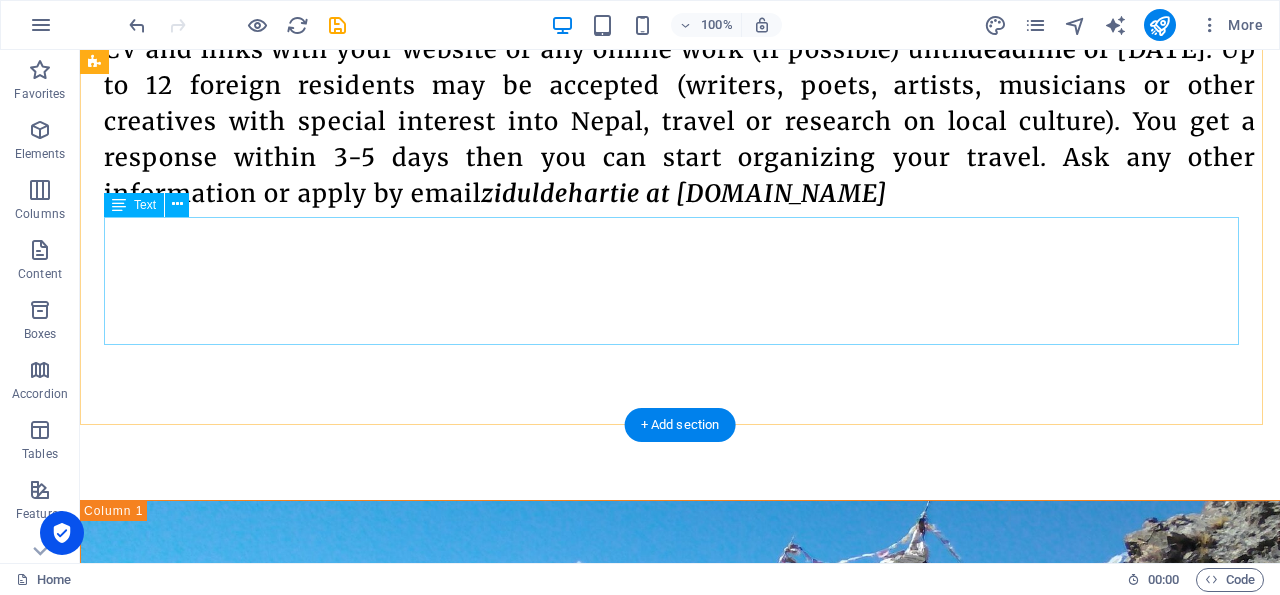 scroll, scrollTop: 3036, scrollLeft: 0, axis: vertical 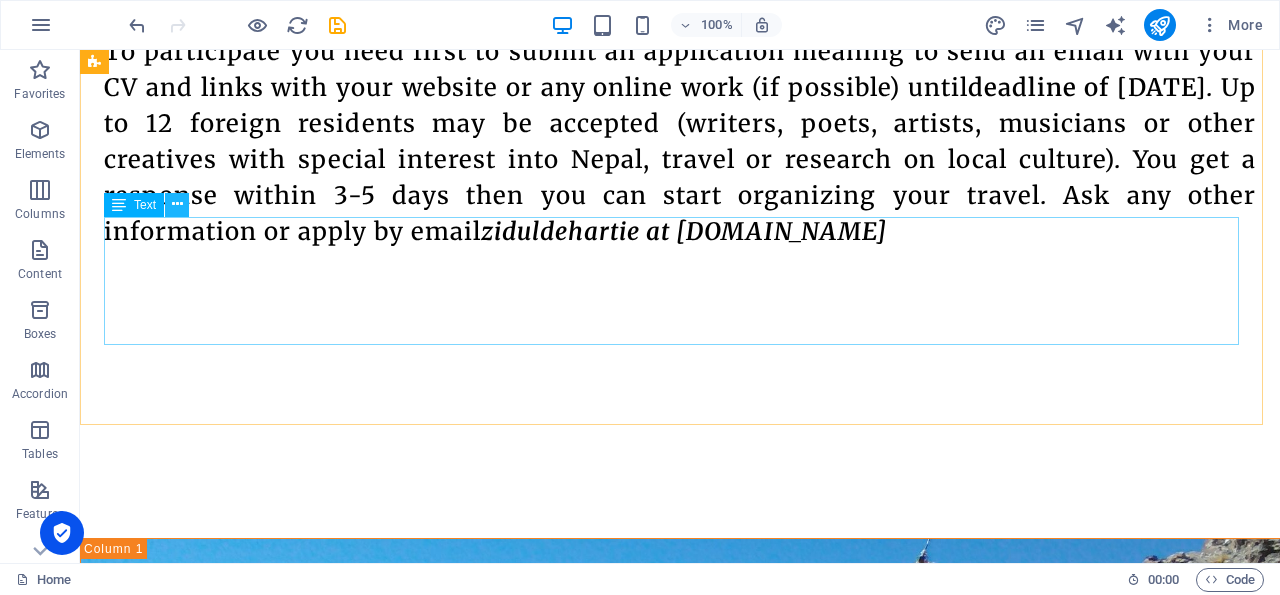 click at bounding box center (177, 204) 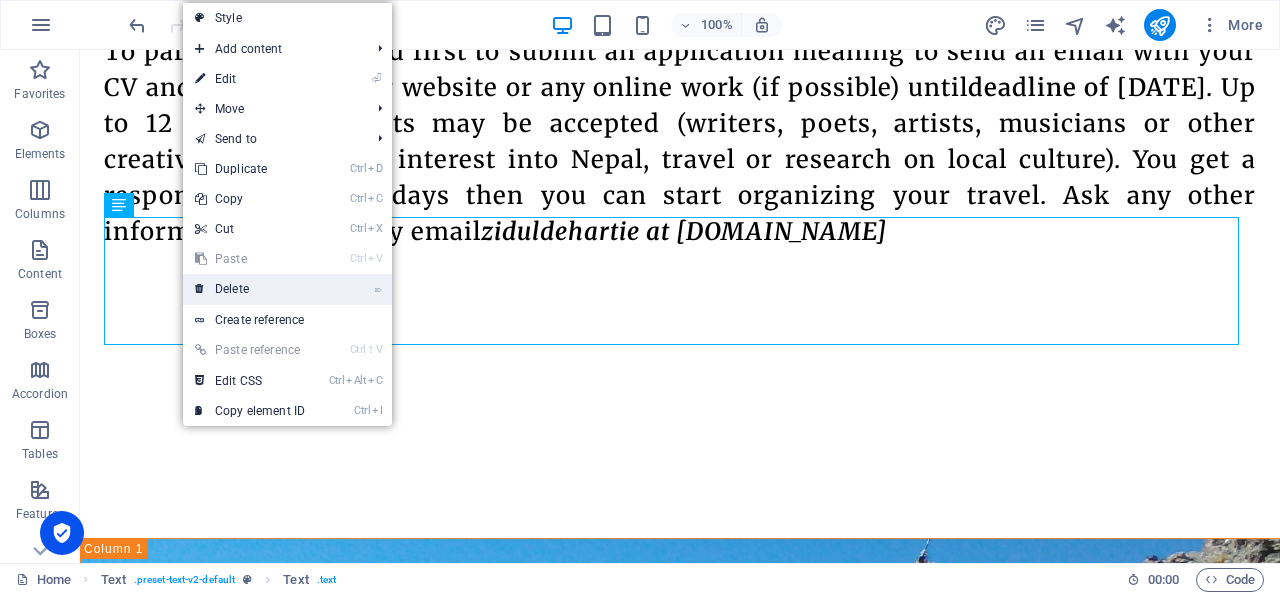 click on "⌦  Delete" at bounding box center [250, 289] 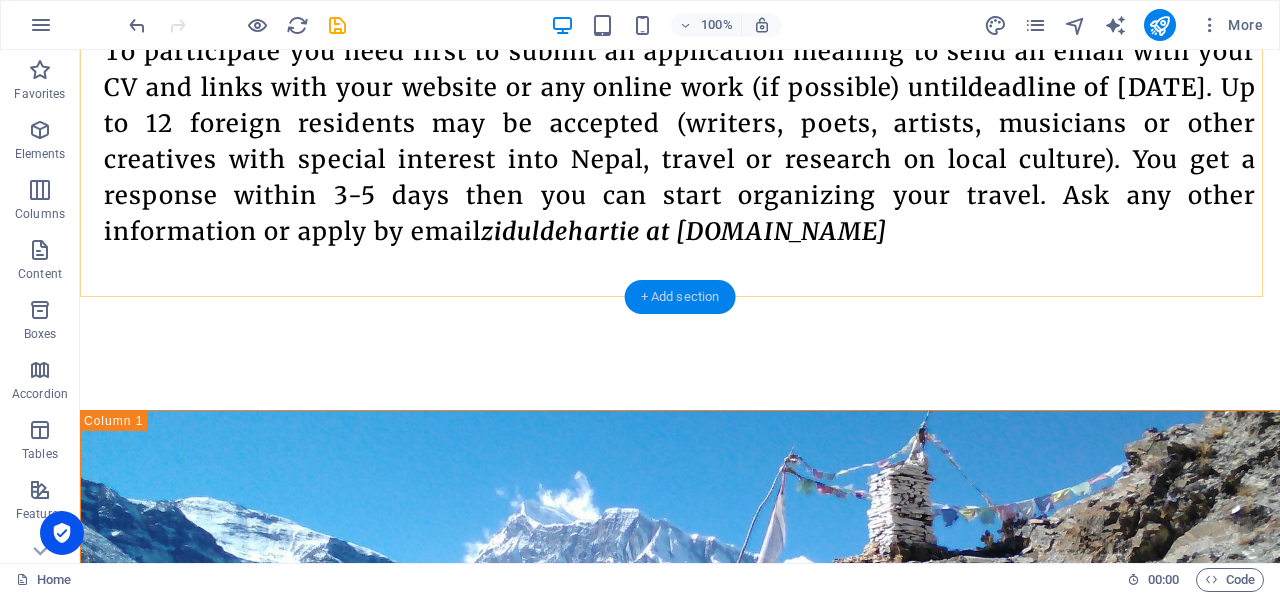 drag, startPoint x: 692, startPoint y: 294, endPoint x: 56, endPoint y: 214, distance: 641.0117 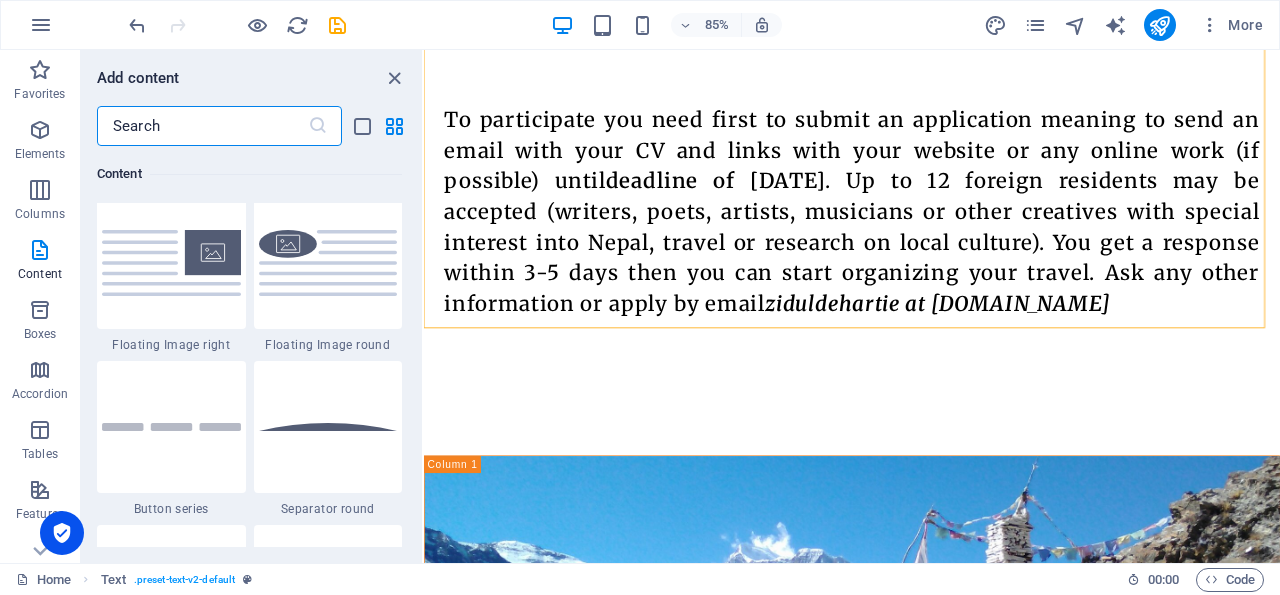 scroll, scrollTop: 4759, scrollLeft: 0, axis: vertical 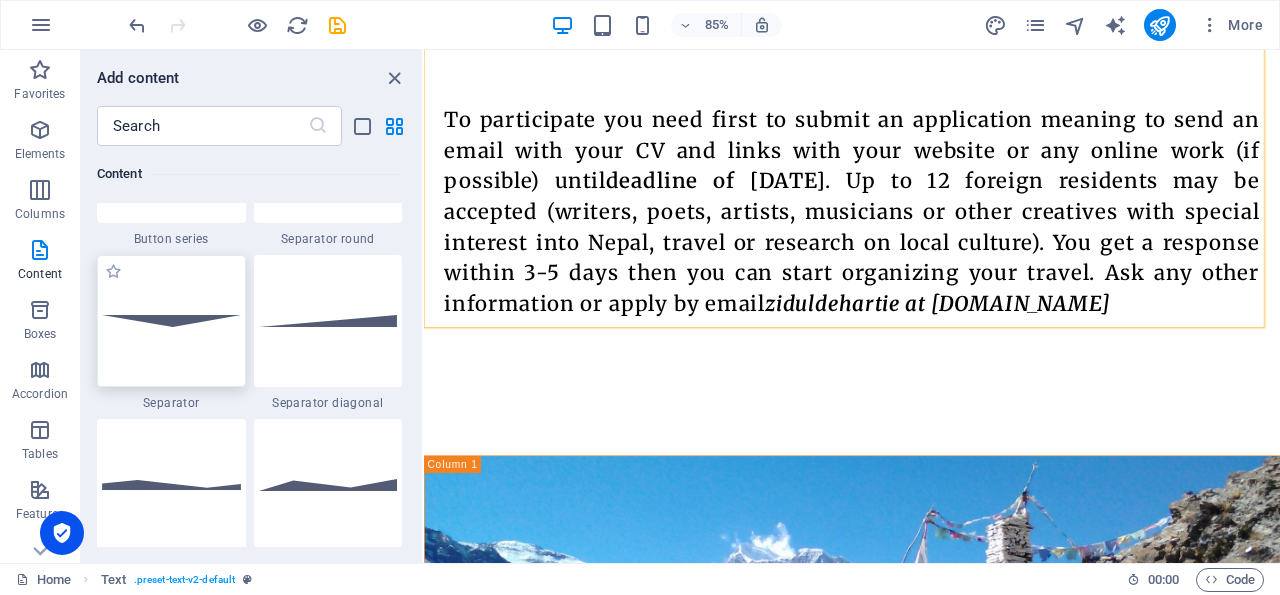 drag, startPoint x: 180, startPoint y: 330, endPoint x: 679, endPoint y: 118, distance: 542.16693 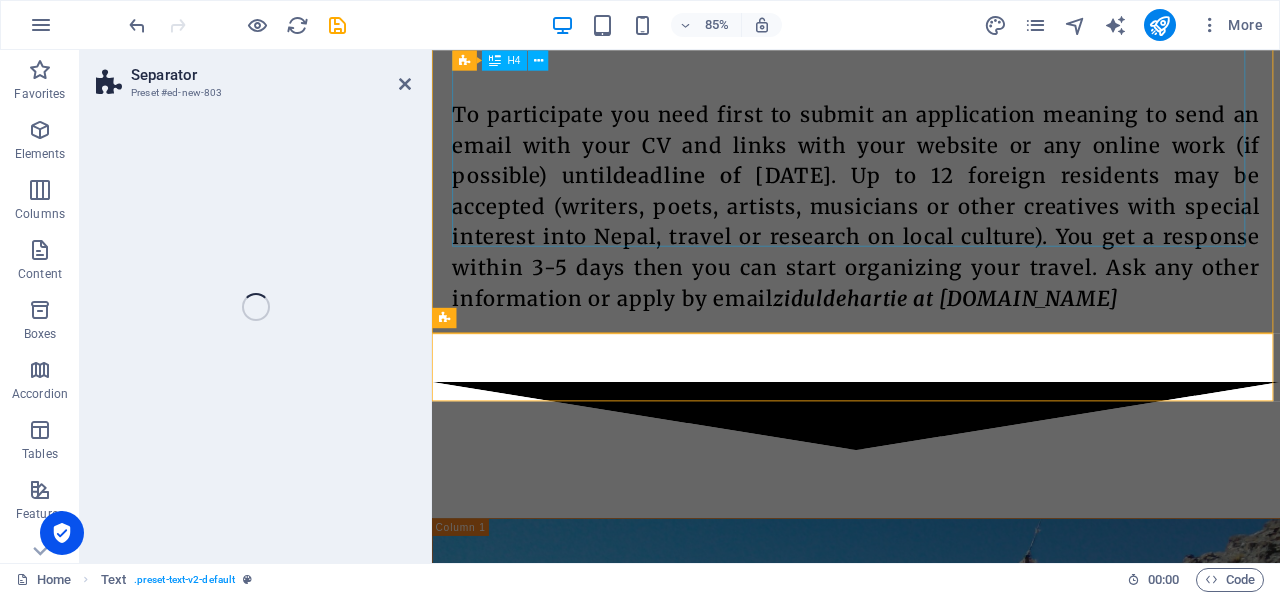 scroll, scrollTop: 3030, scrollLeft: 0, axis: vertical 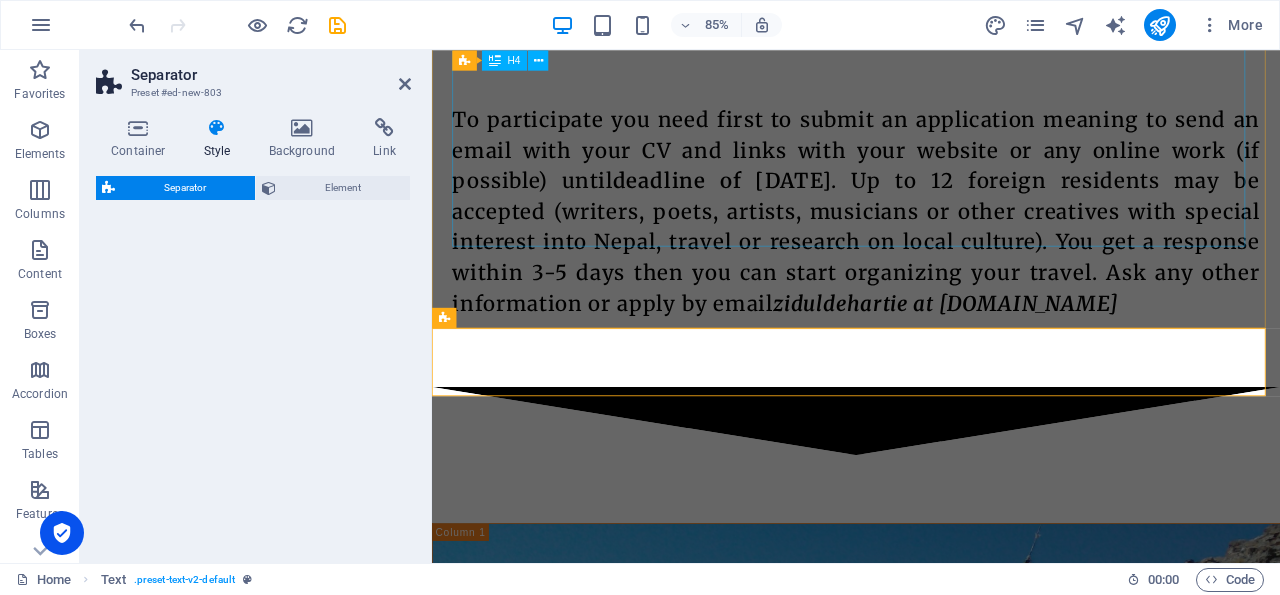 select on "rem" 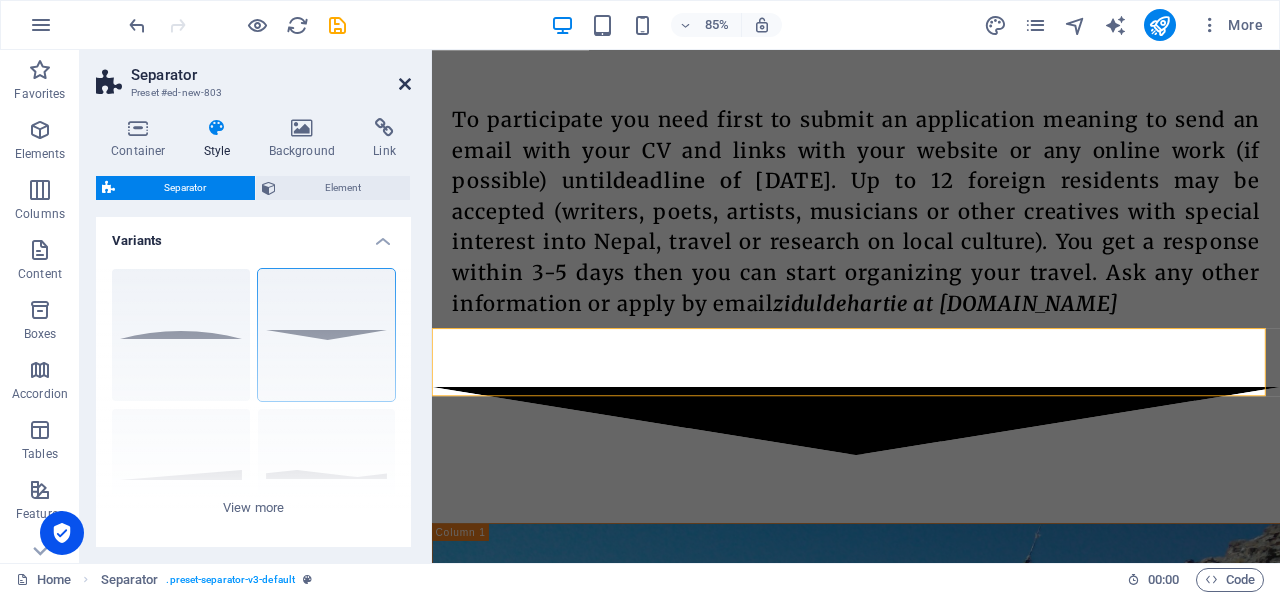 click at bounding box center (405, 84) 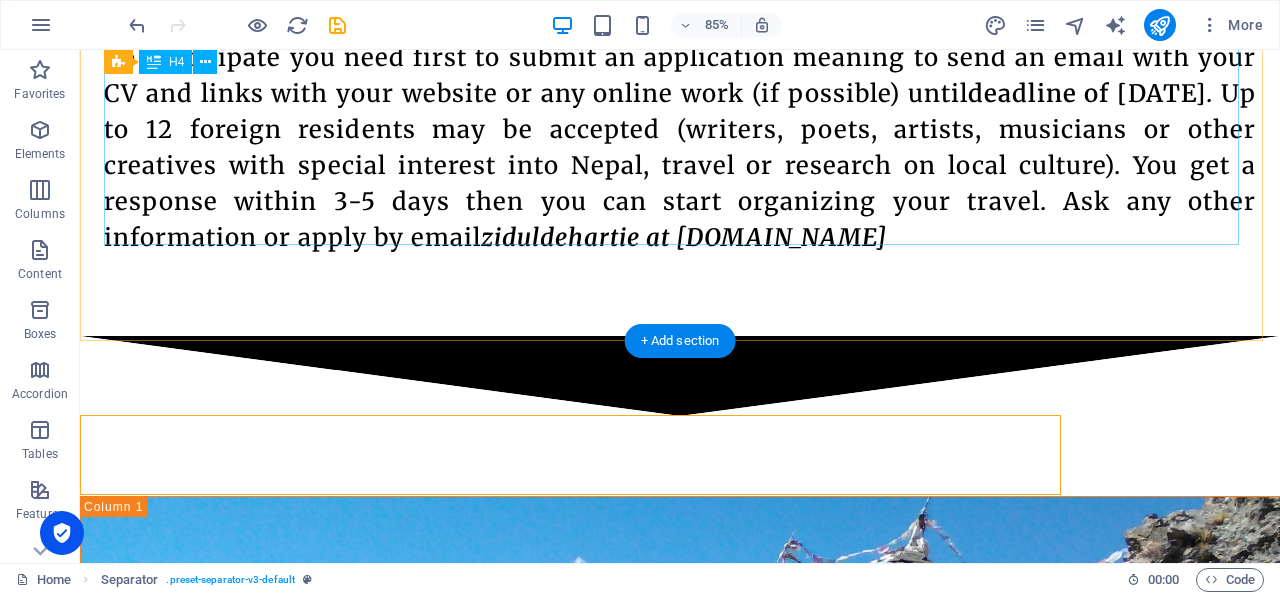 scroll, scrollTop: 2992, scrollLeft: 0, axis: vertical 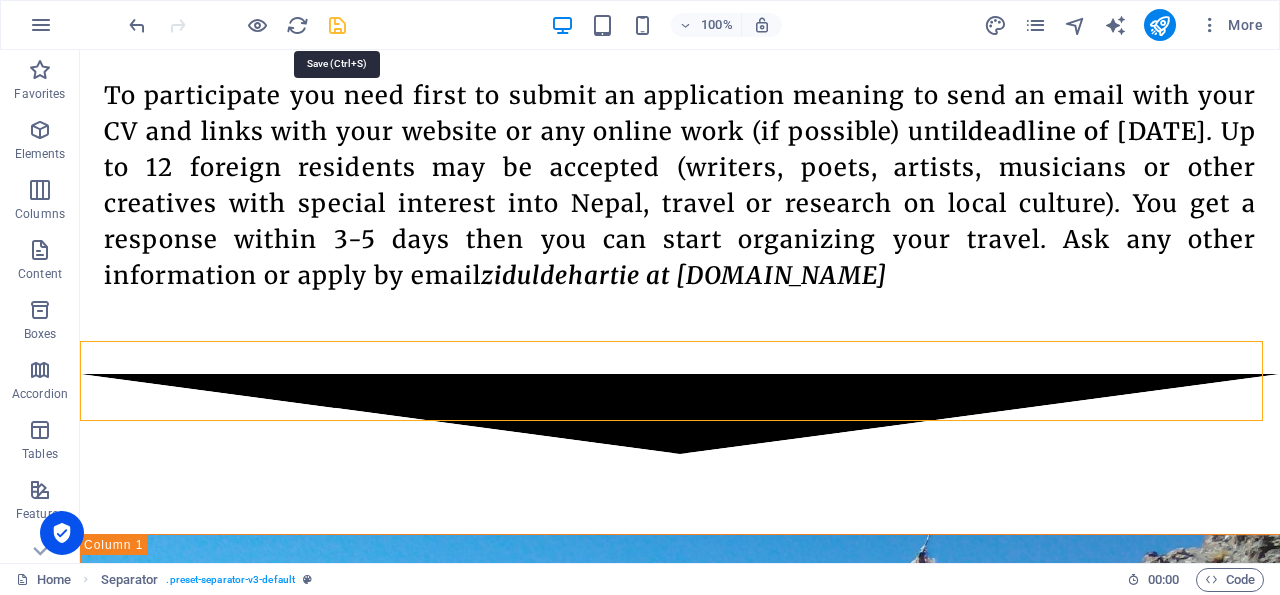 drag, startPoint x: 335, startPoint y: 26, endPoint x: 691, endPoint y: 94, distance: 362.4362 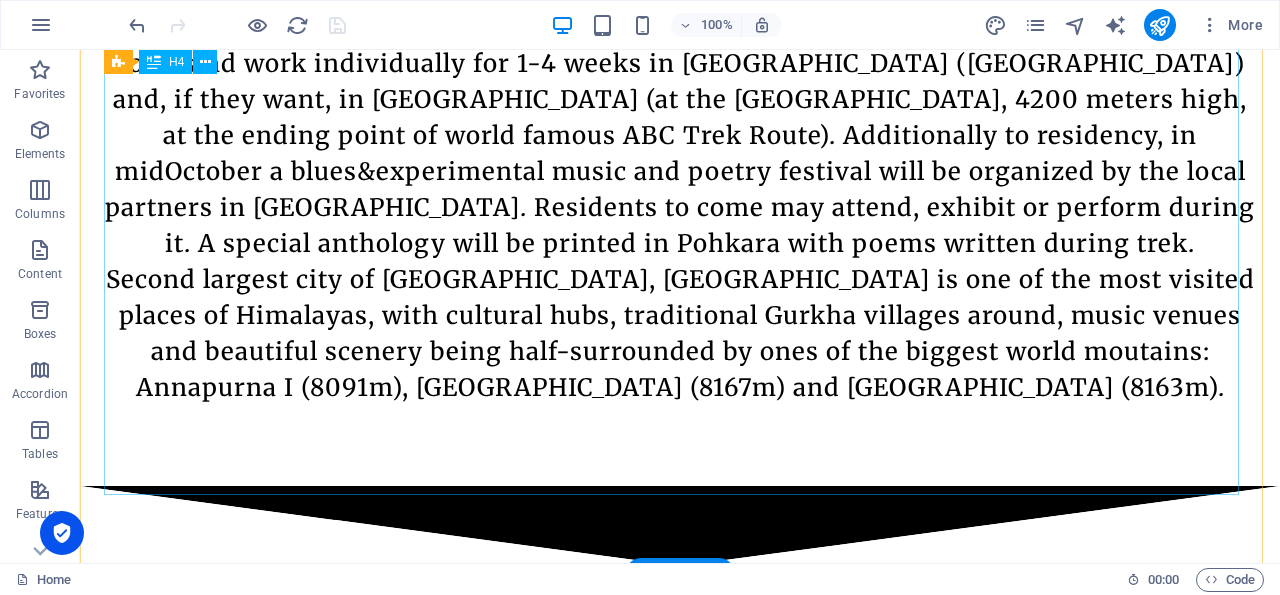 scroll, scrollTop: 1258, scrollLeft: 0, axis: vertical 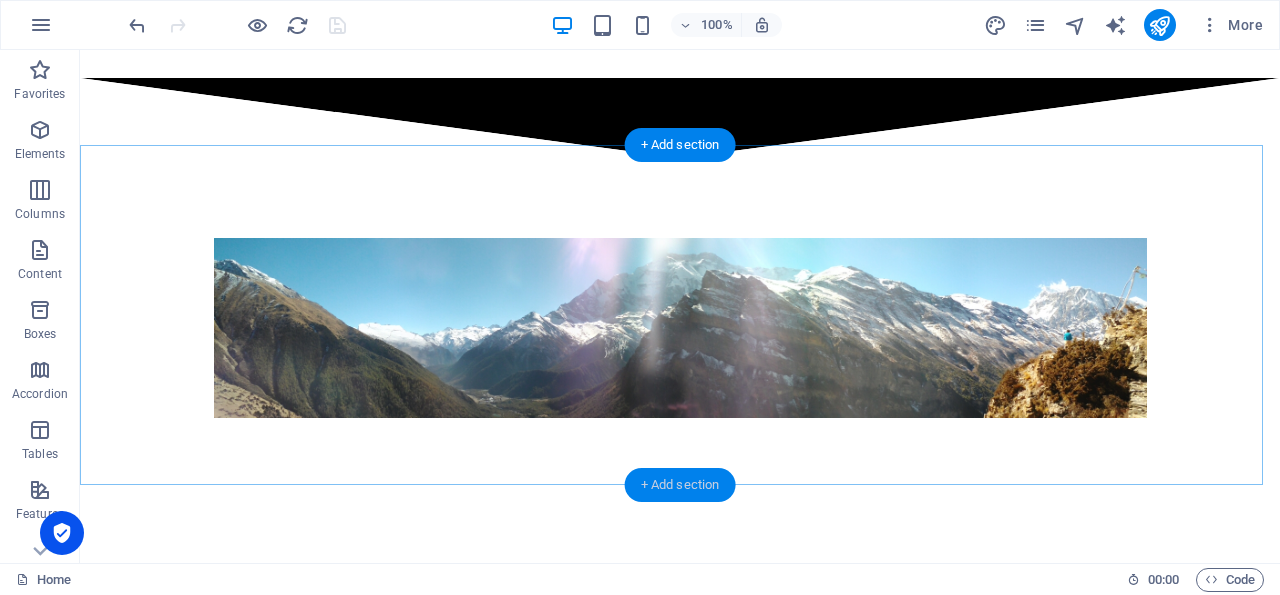 click on "+ Add section" at bounding box center [680, 485] 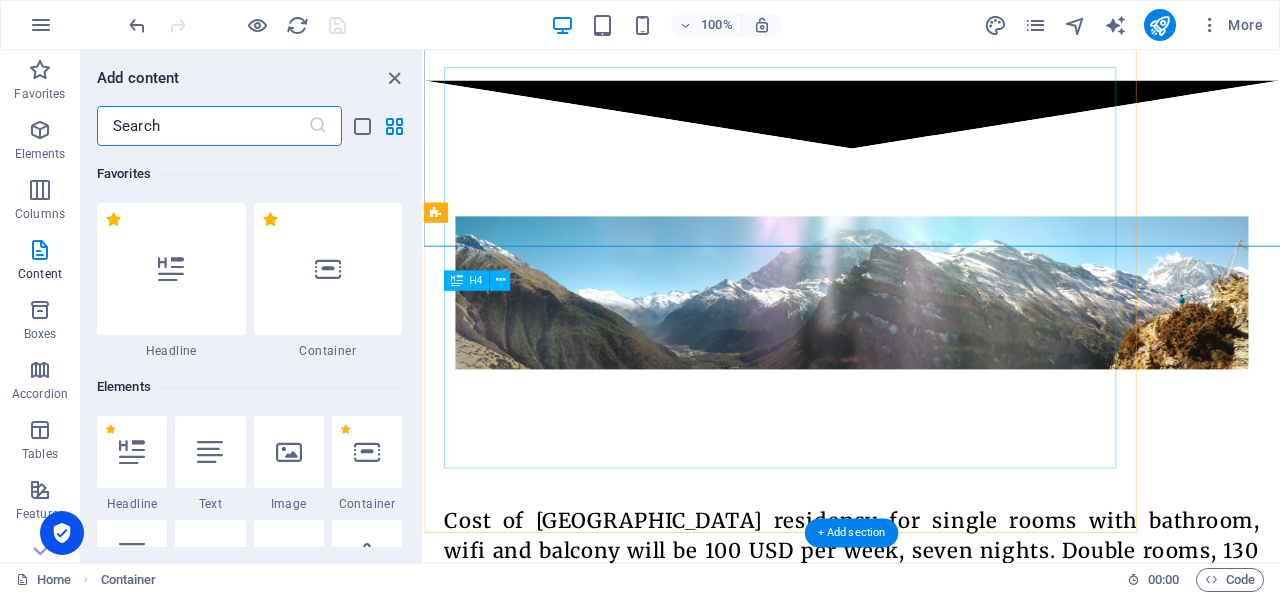 scroll, scrollTop: 1972, scrollLeft: 0, axis: vertical 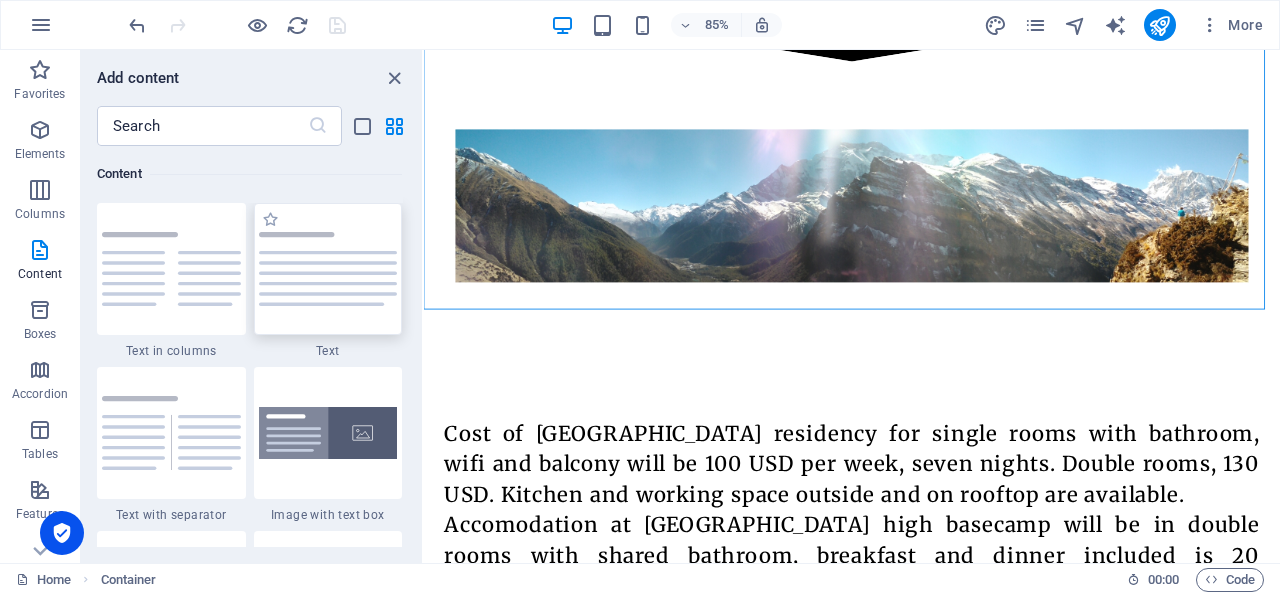 click at bounding box center [328, 269] 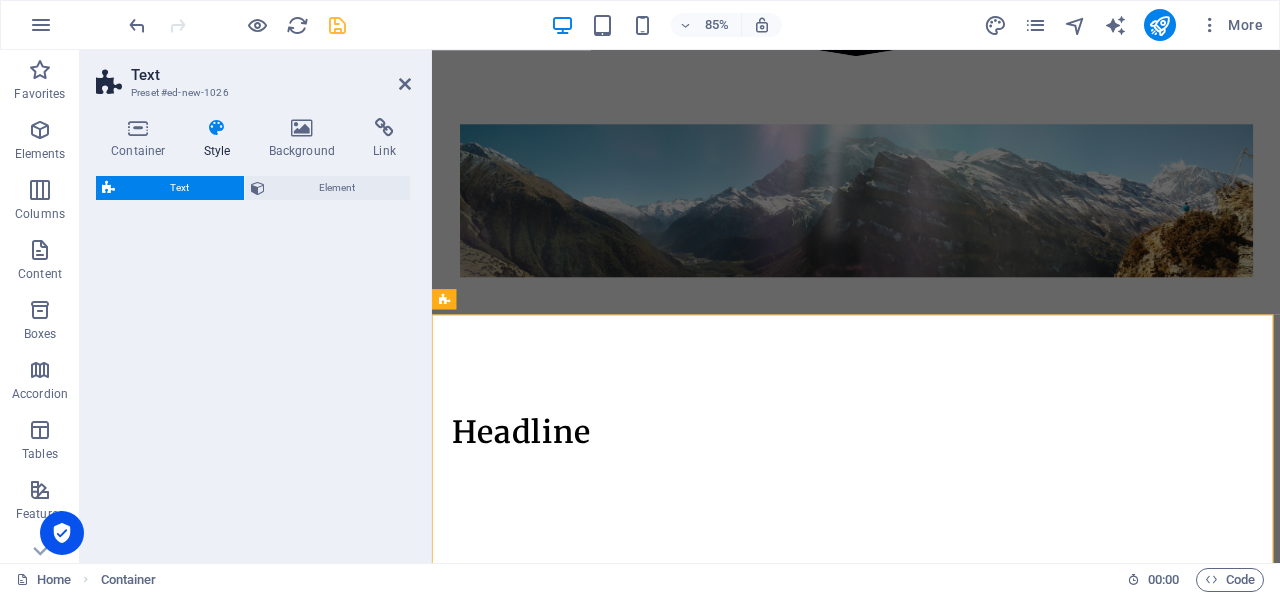 scroll, scrollTop: 1865, scrollLeft: 0, axis: vertical 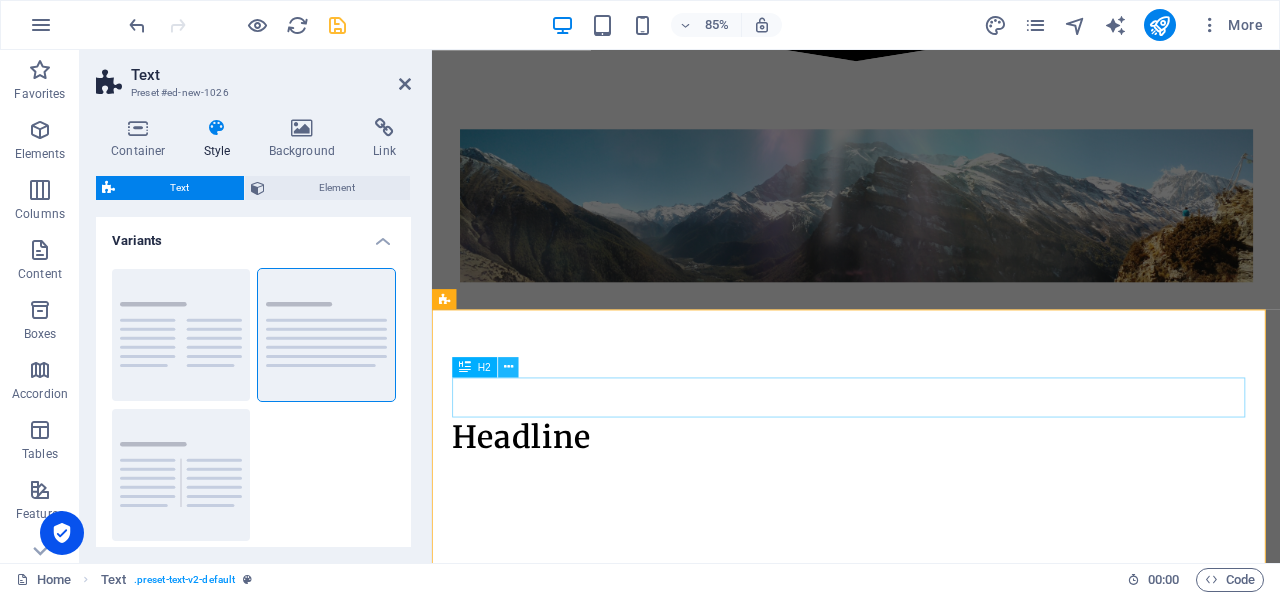 click at bounding box center [508, 367] 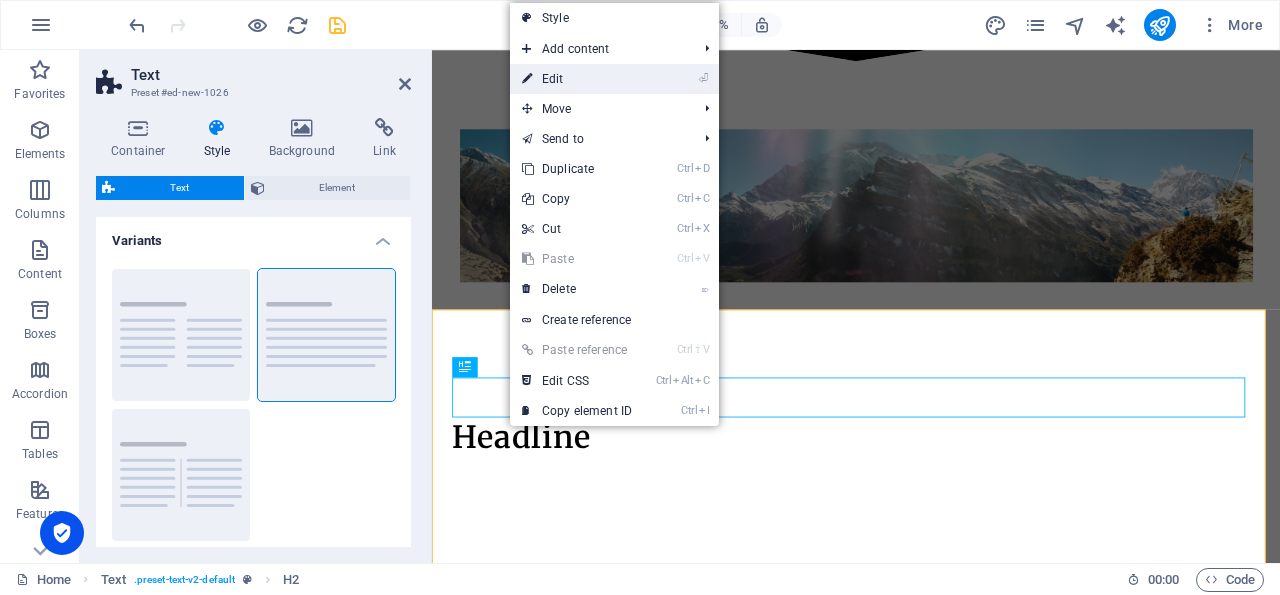 drag, startPoint x: 571, startPoint y: 74, endPoint x: 166, endPoint y: 29, distance: 407.49234 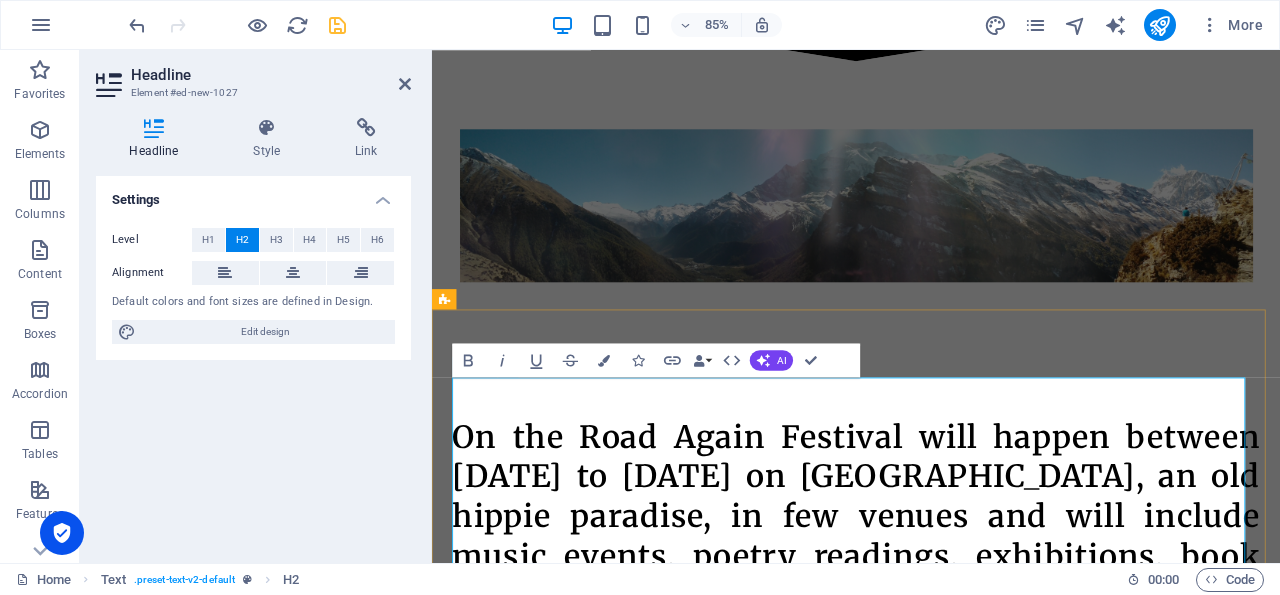 scroll, scrollTop: 3361, scrollLeft: 0, axis: vertical 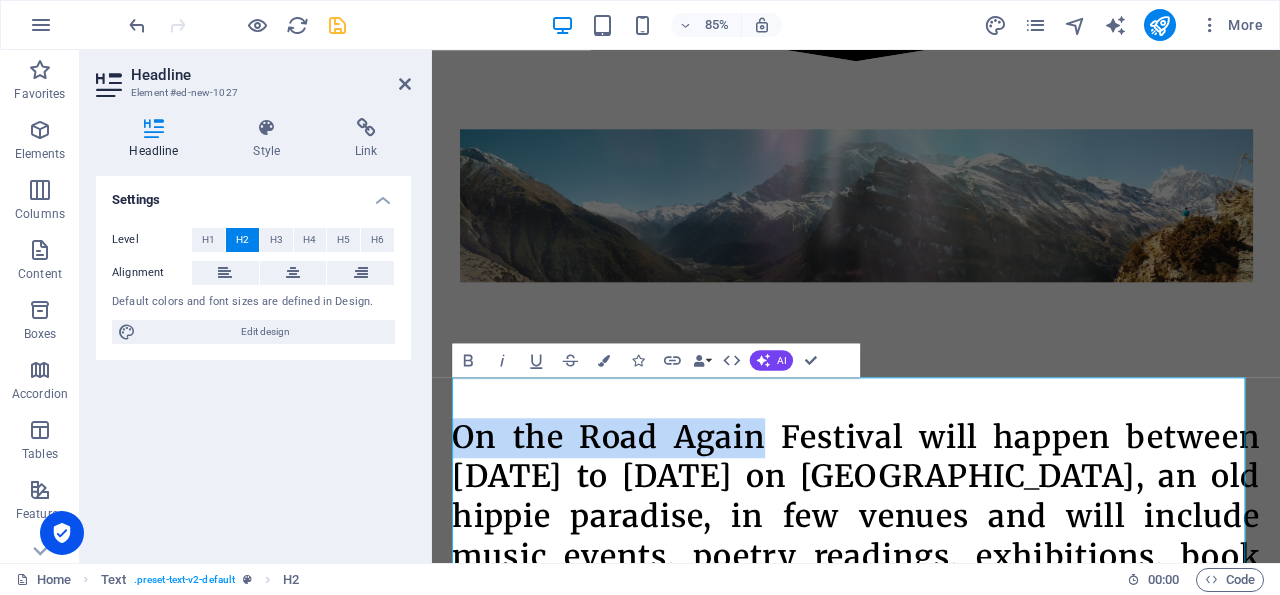 drag, startPoint x: 791, startPoint y: 462, endPoint x: 398, endPoint y: 462, distance: 393 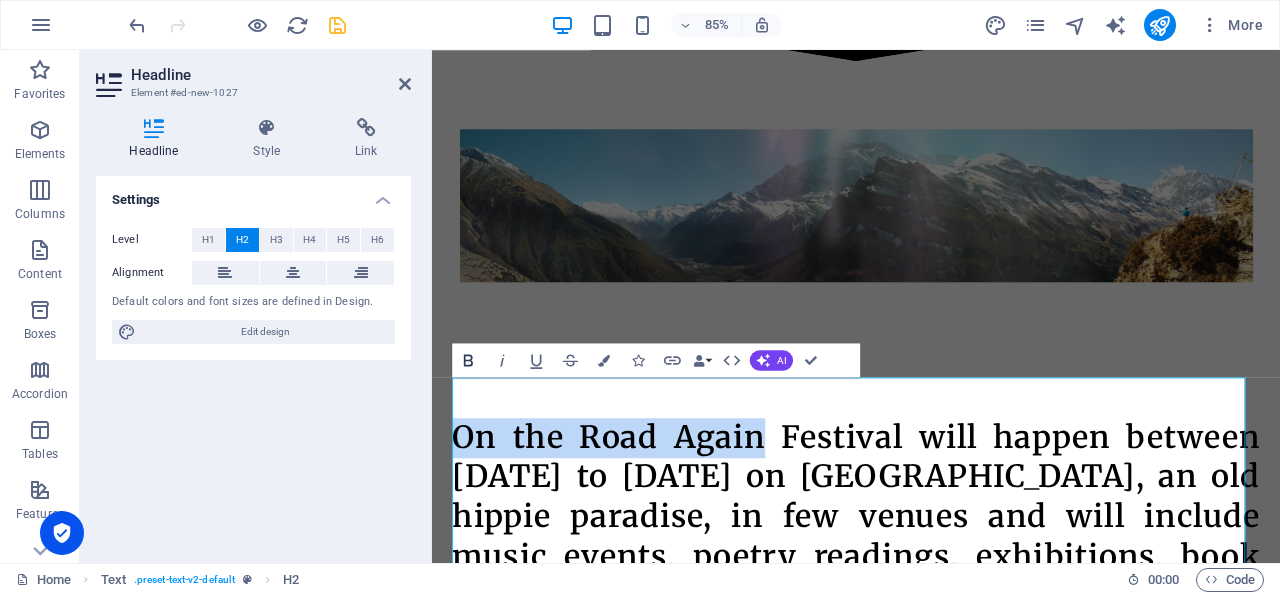 click 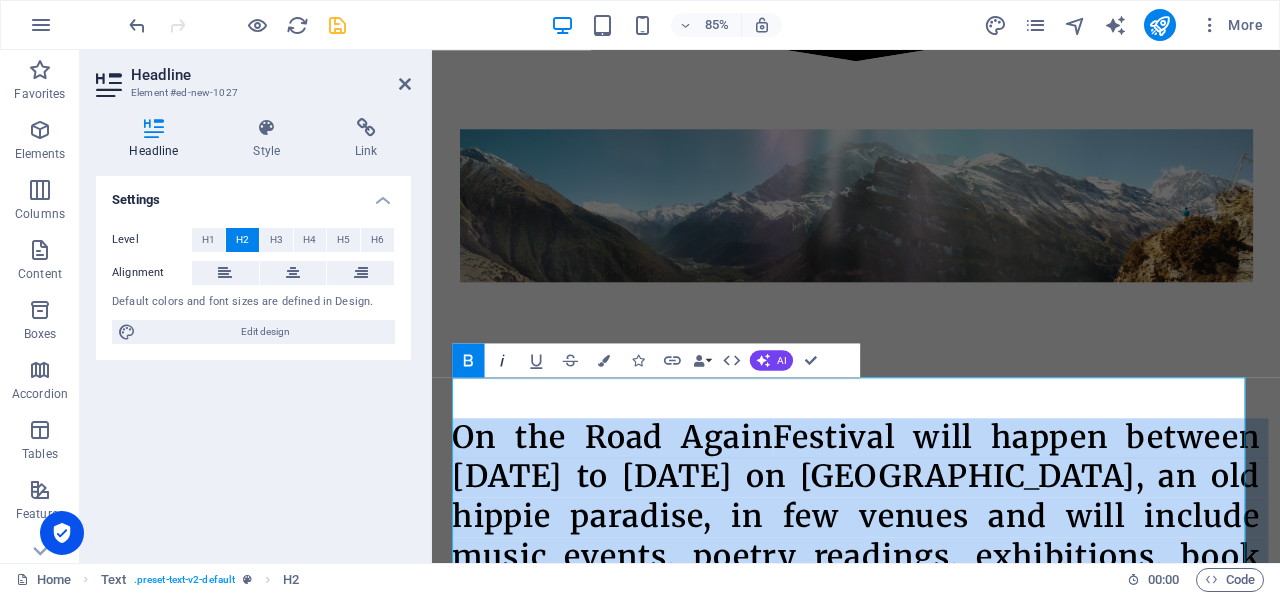 click 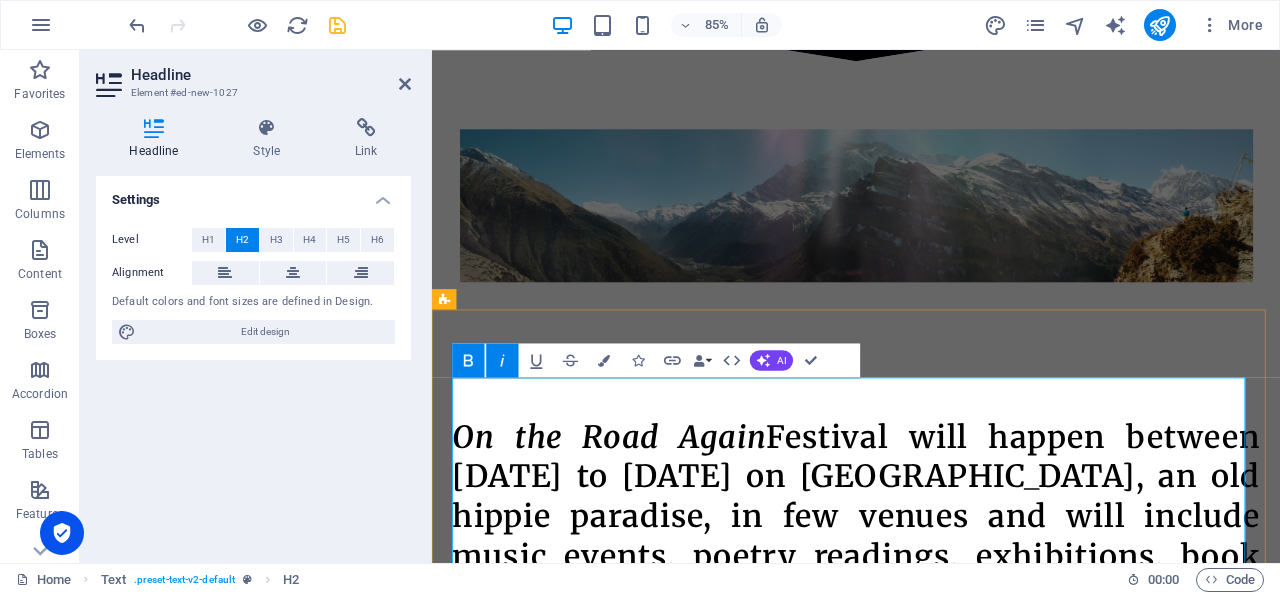 click on "On the Road Again  Festival will happen between [DATE] to [DATE] on [GEOGRAPHIC_DATA], an old hippie paradise, in few venues and will include music events, poetry readings, exhibitions, book launches and screenings." at bounding box center [931, 623] 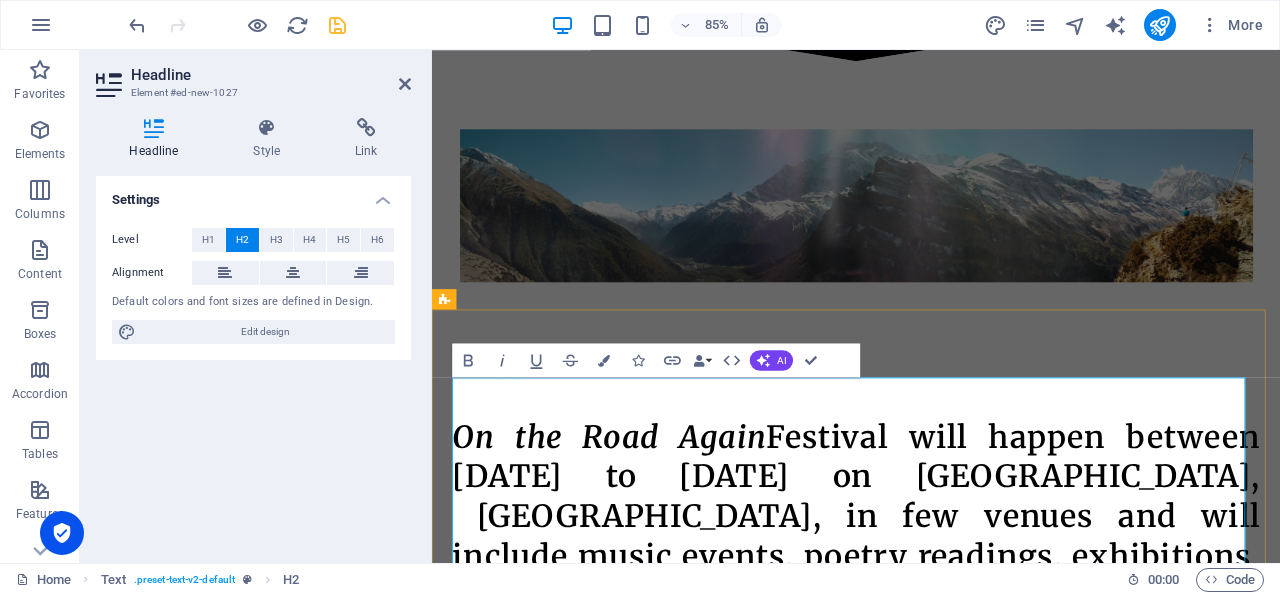 type 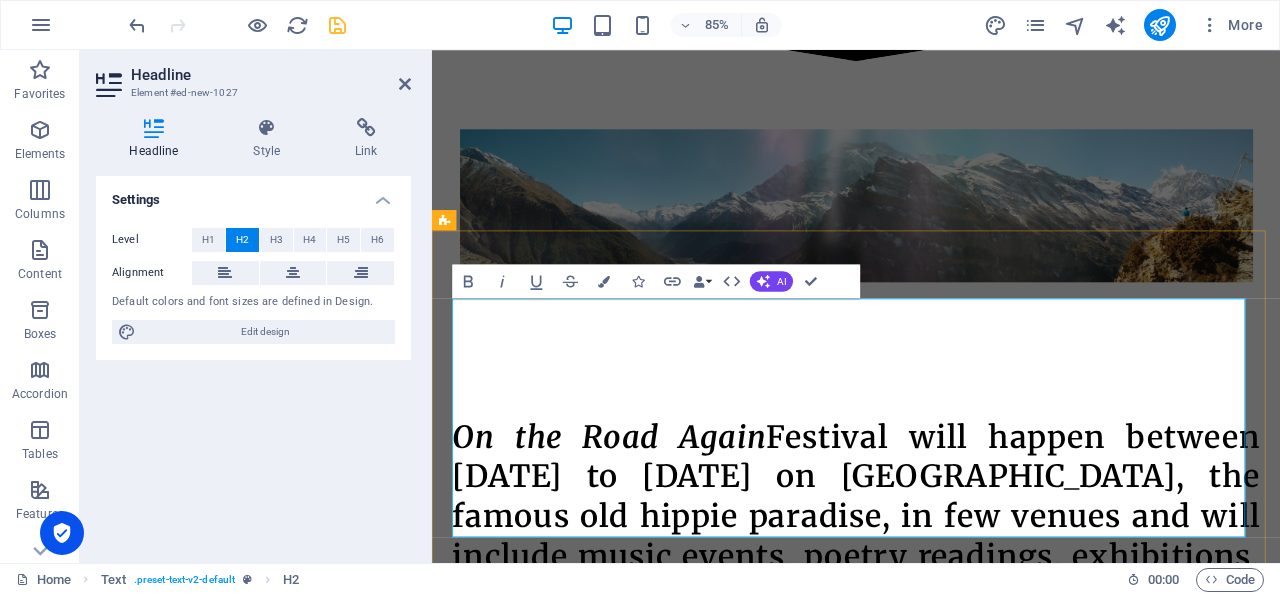 scroll, scrollTop: 1966, scrollLeft: 0, axis: vertical 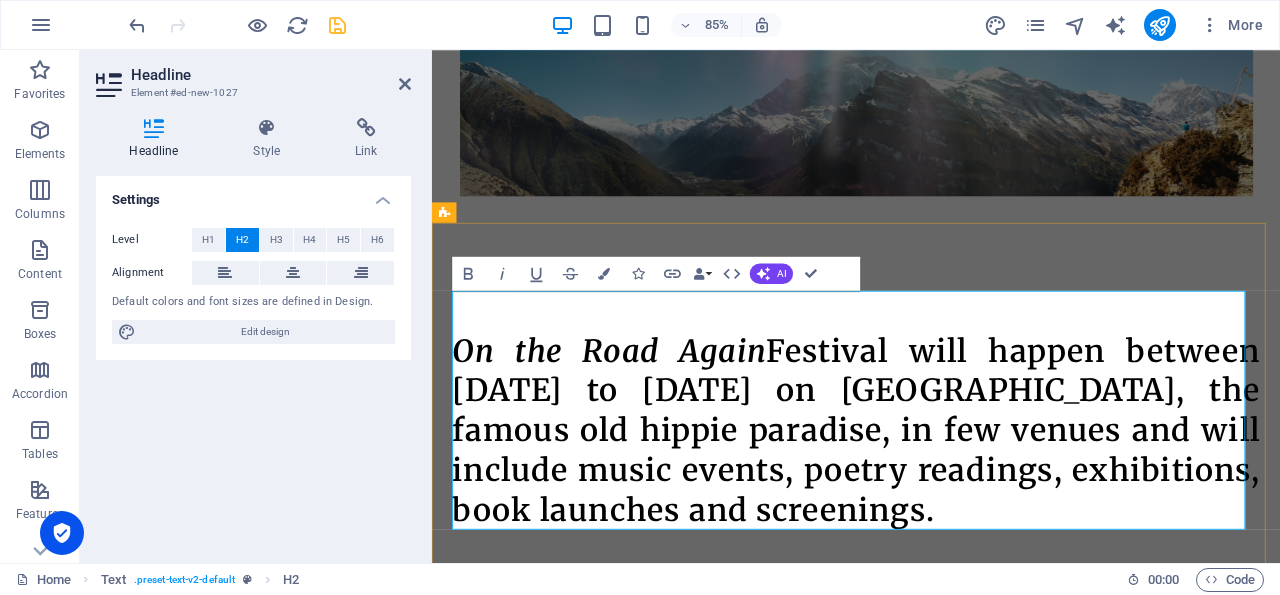 drag, startPoint x: 913, startPoint y: 545, endPoint x: 459, endPoint y: 361, distance: 489.8694 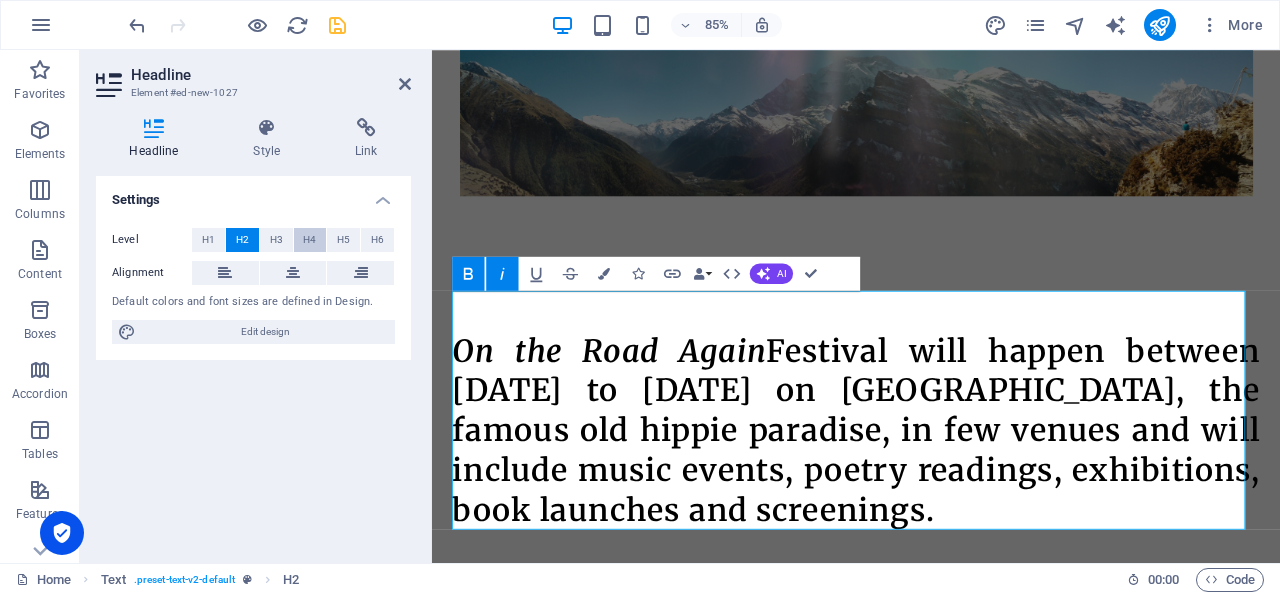 click on "H4" at bounding box center [309, 240] 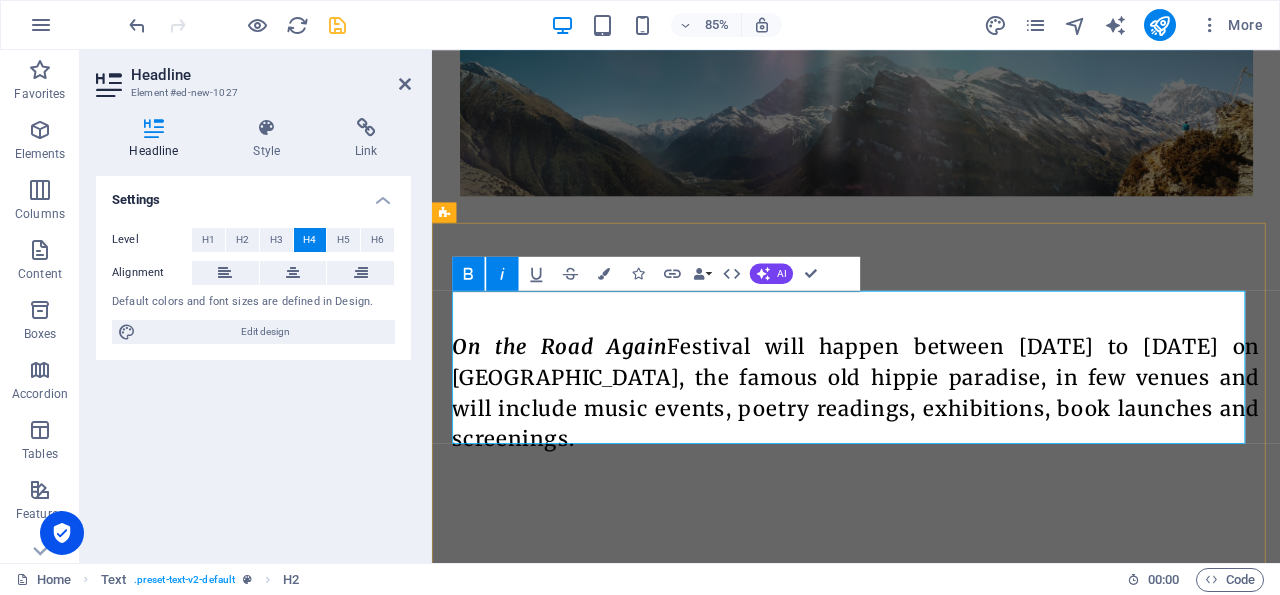 click on "On the Road Again  Festival will happen between [DATE] to [DATE] on [GEOGRAPHIC_DATA], the famous old hippie paradise, in few venues and will include music events, poetry readings, exhibitions, book launches and screenings." at bounding box center (931, 472) 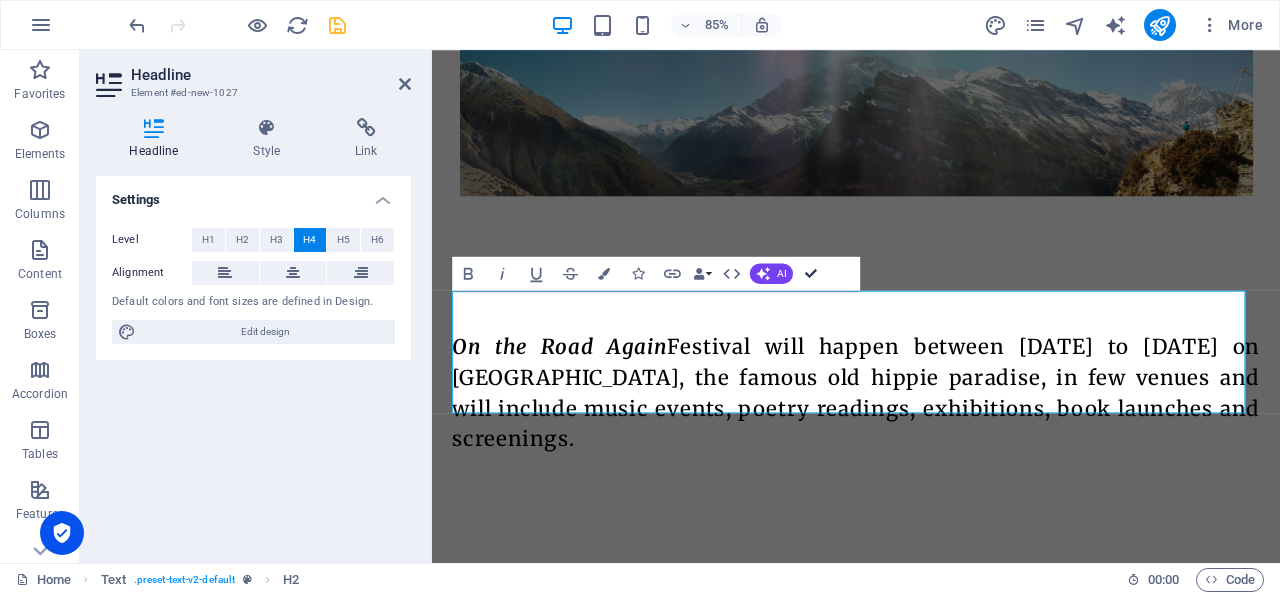 drag, startPoint x: 808, startPoint y: 270, endPoint x: 838, endPoint y: 223, distance: 55.758408 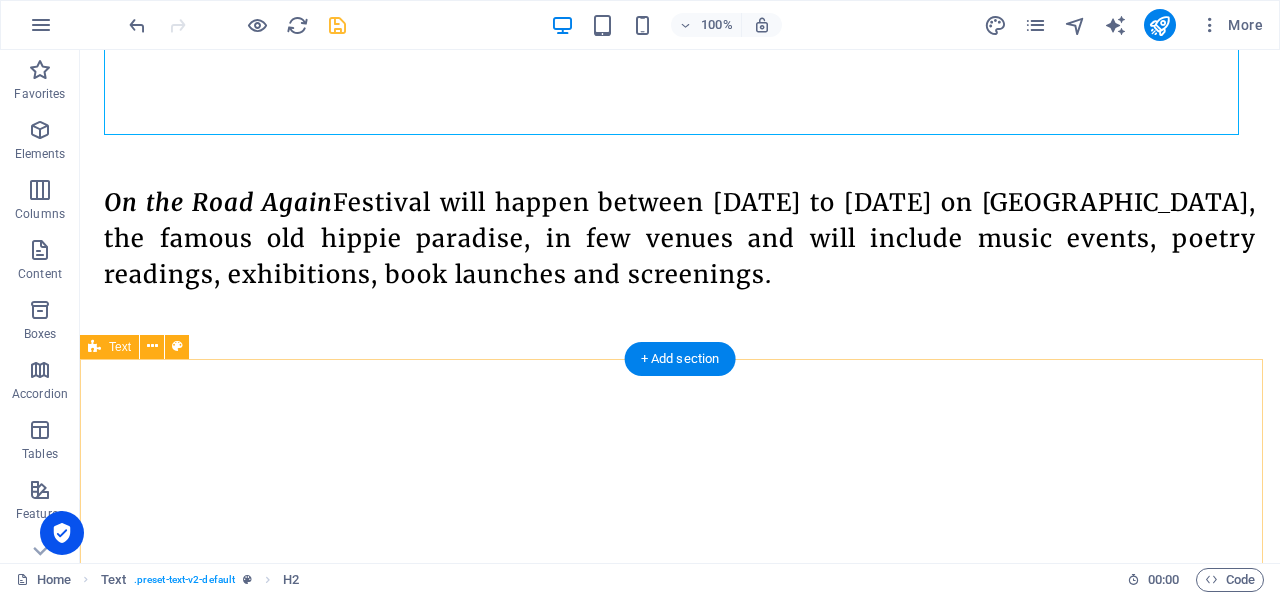 scroll, scrollTop: 2306, scrollLeft: 0, axis: vertical 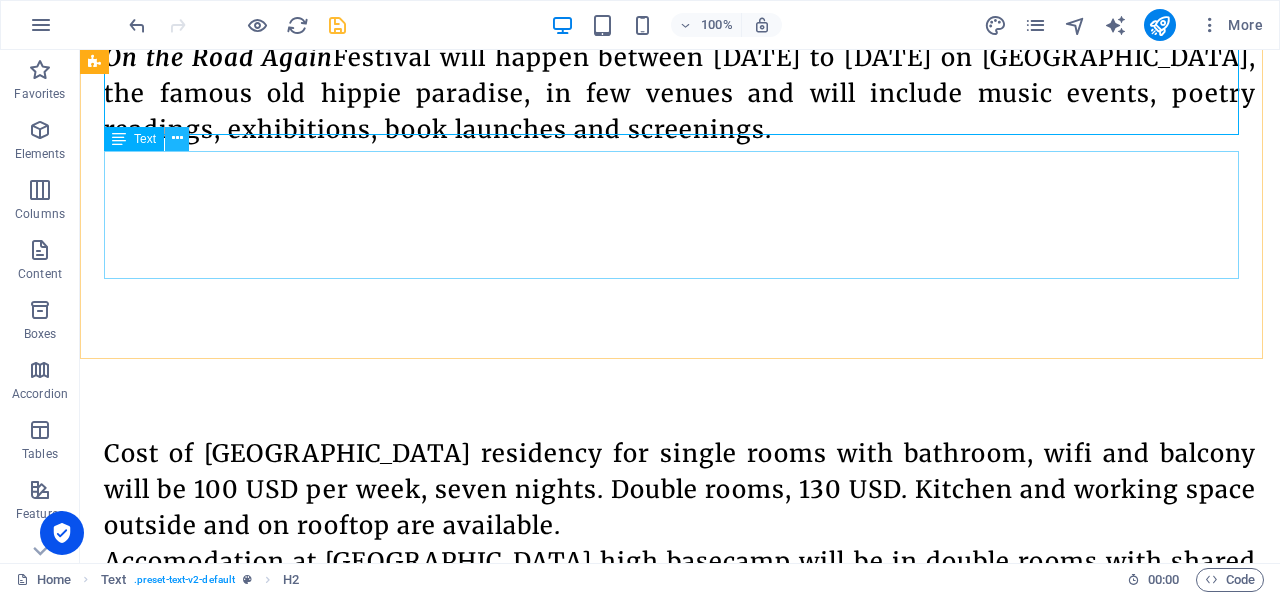 click at bounding box center (177, 138) 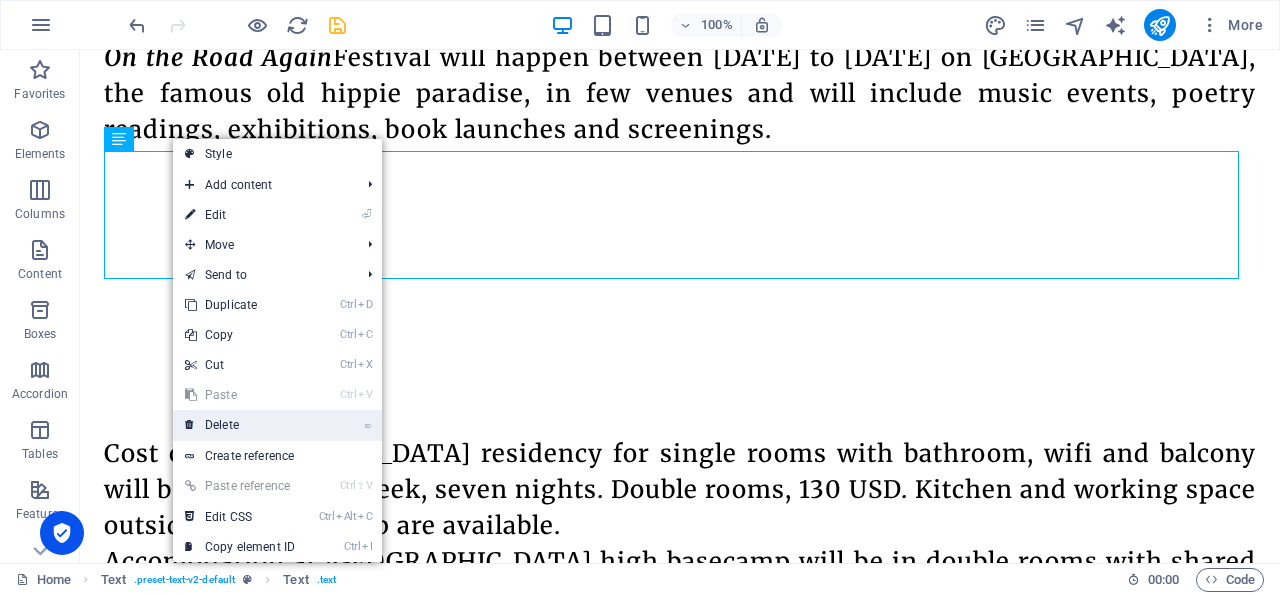 click on "⌦  Delete" at bounding box center [240, 425] 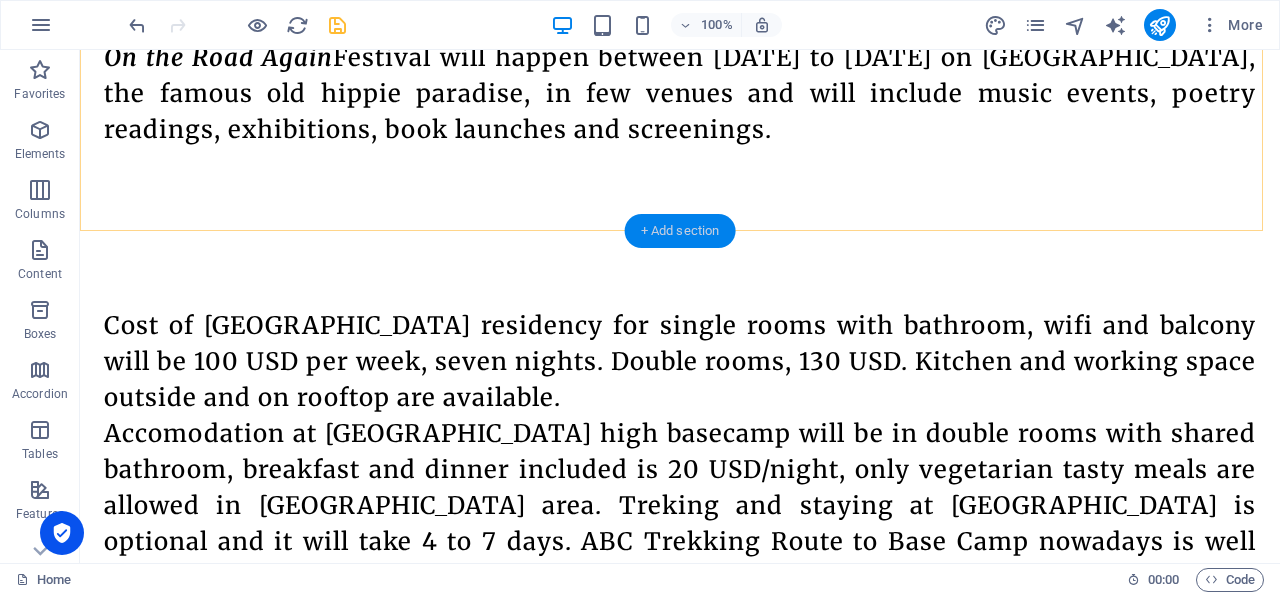 click on "+ Add section" at bounding box center [680, 231] 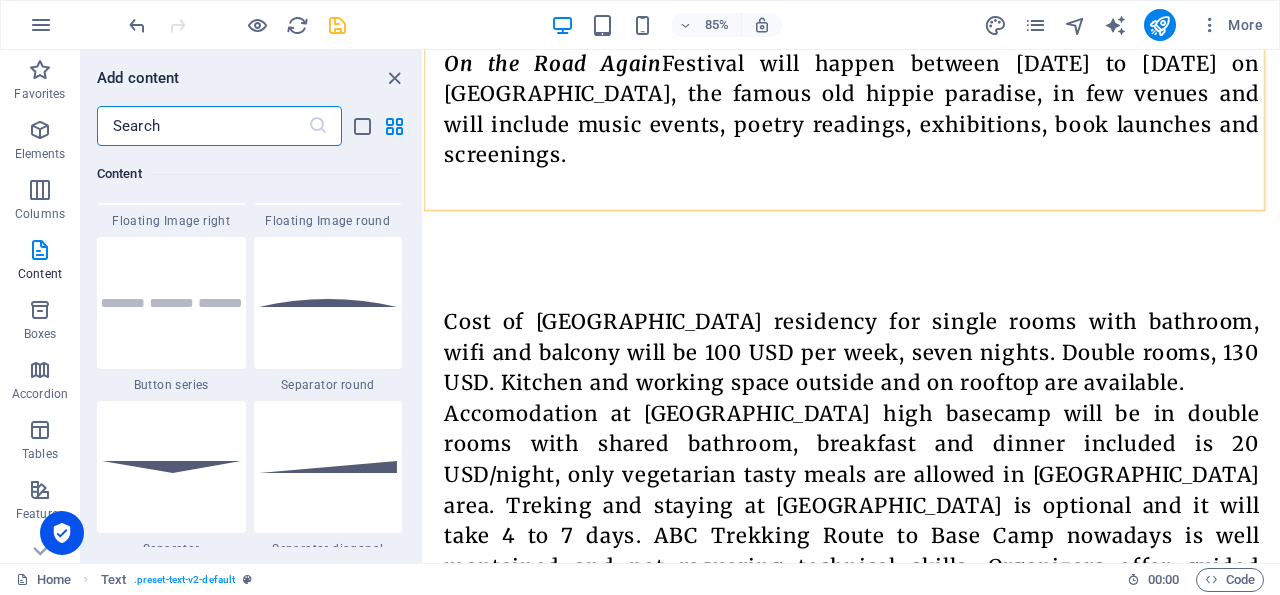 scroll, scrollTop: 4669, scrollLeft: 0, axis: vertical 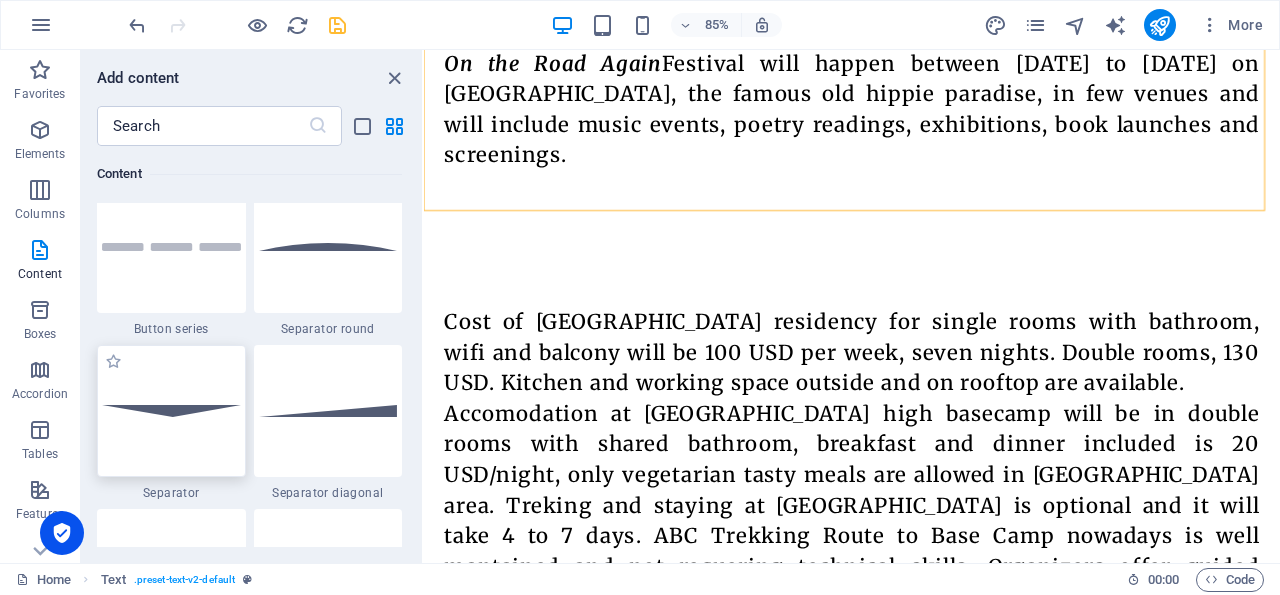 click at bounding box center (171, 410) 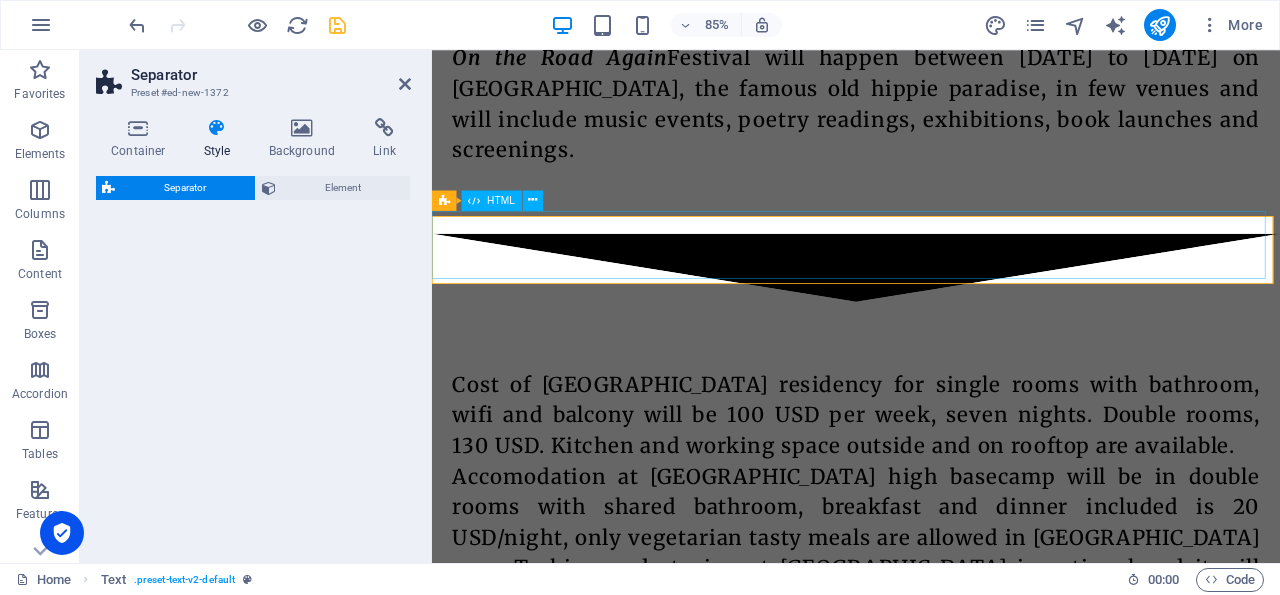 scroll, scrollTop: 2300, scrollLeft: 0, axis: vertical 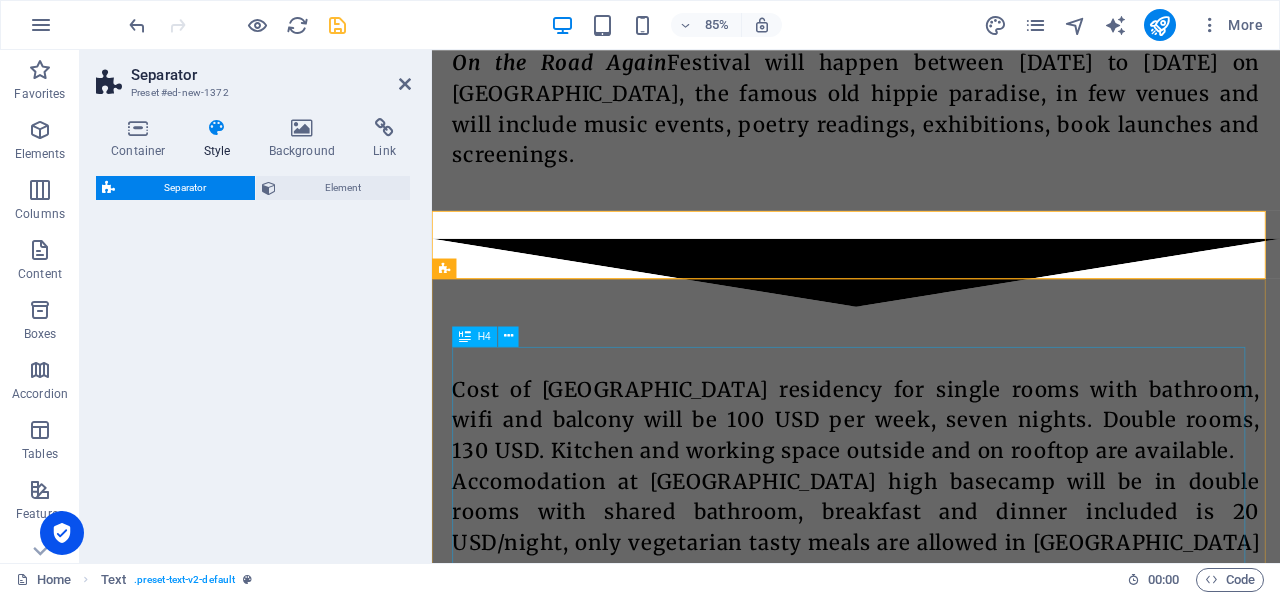 select on "rem" 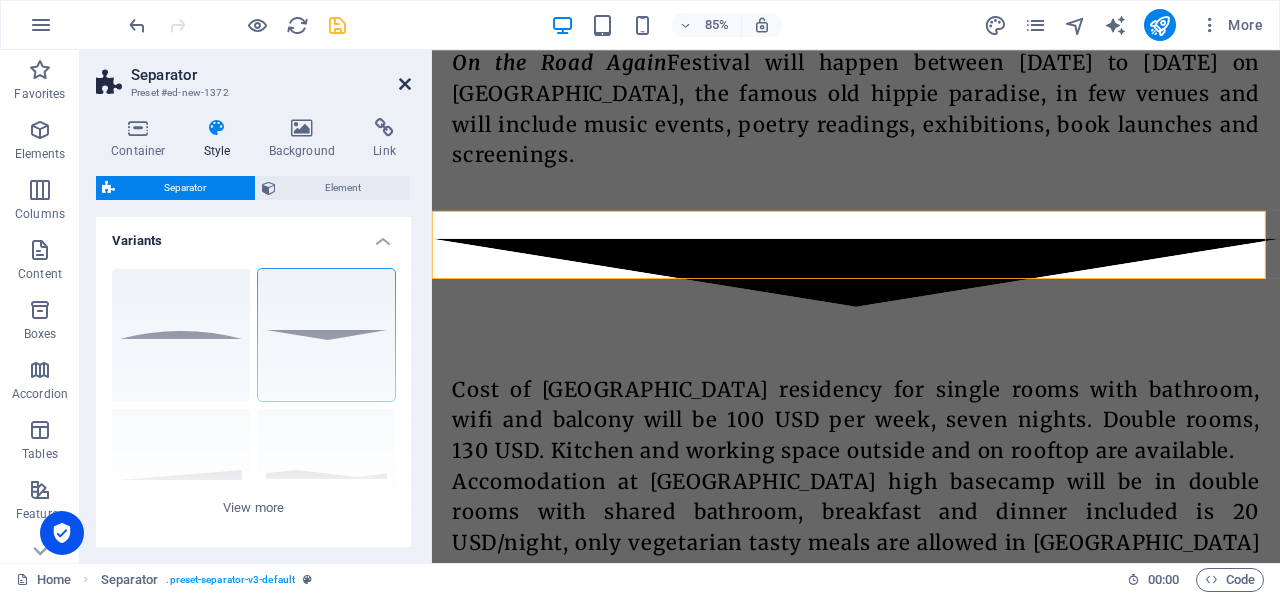 click at bounding box center (405, 84) 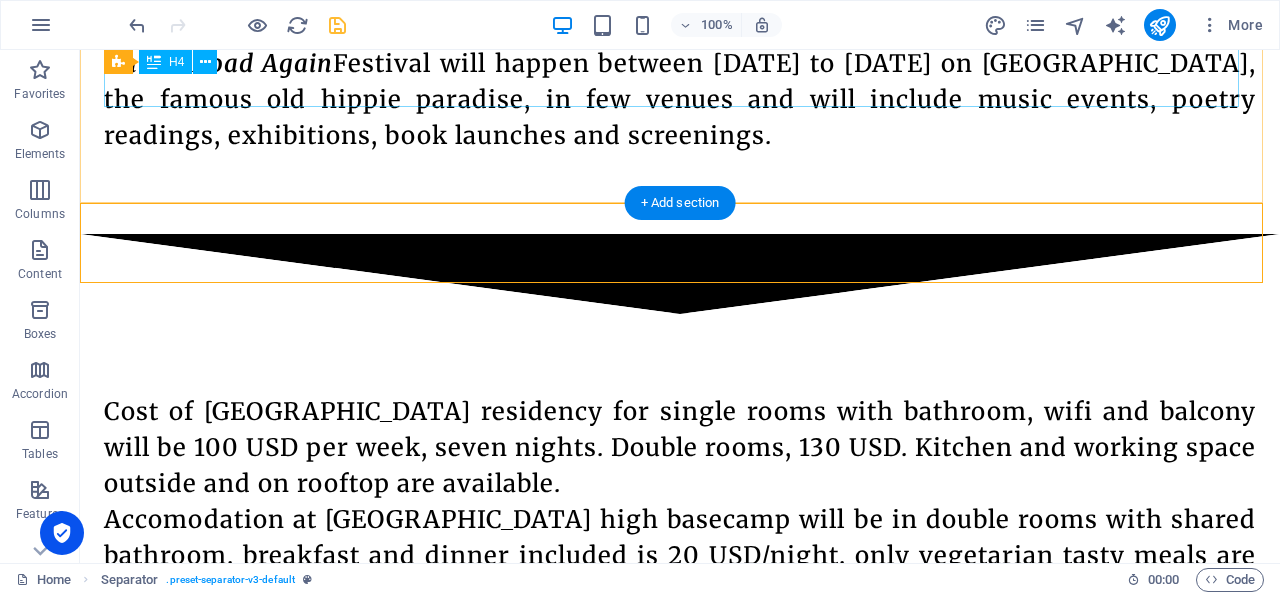 scroll, scrollTop: 2334, scrollLeft: 0, axis: vertical 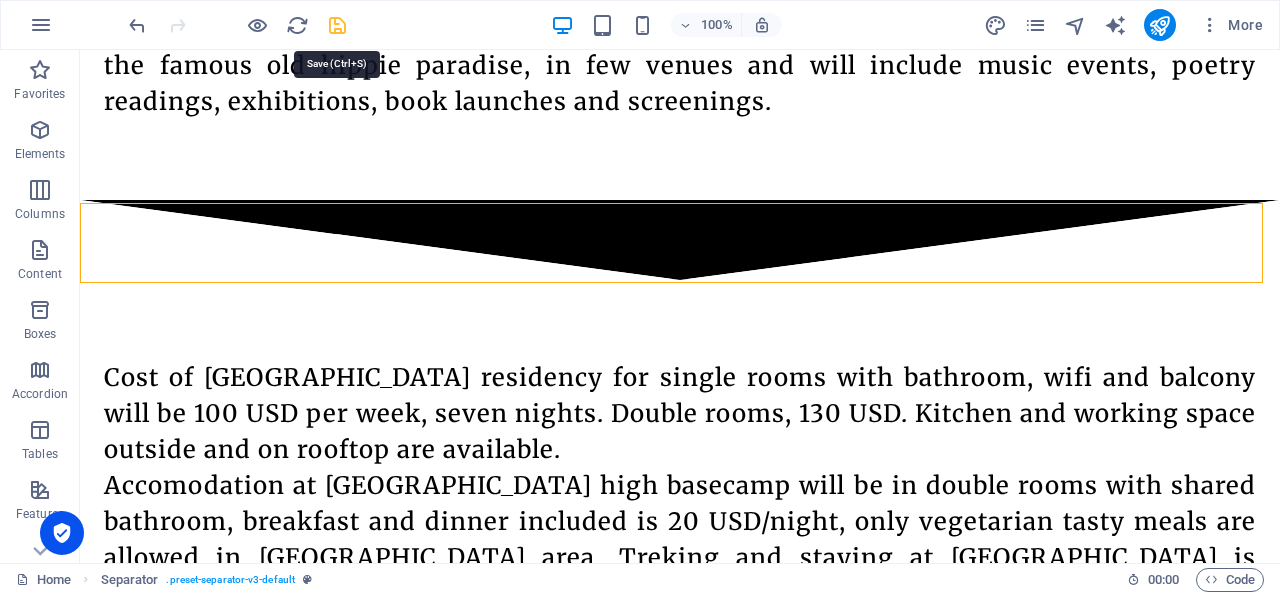 click at bounding box center [337, 25] 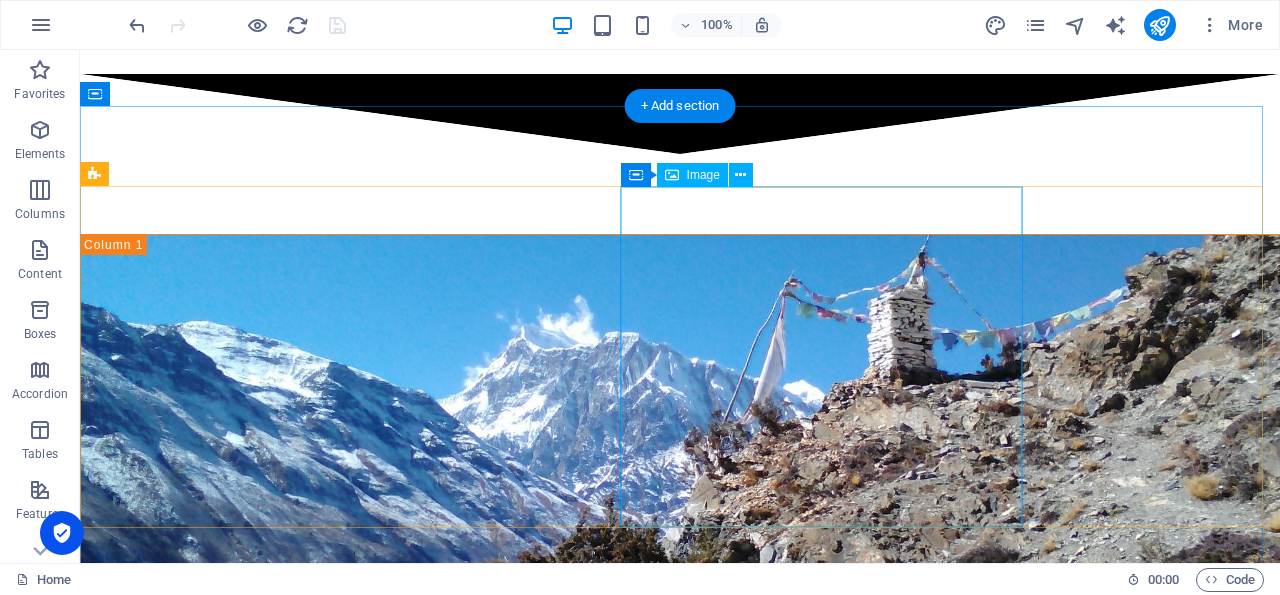 scroll, scrollTop: 3876, scrollLeft: 0, axis: vertical 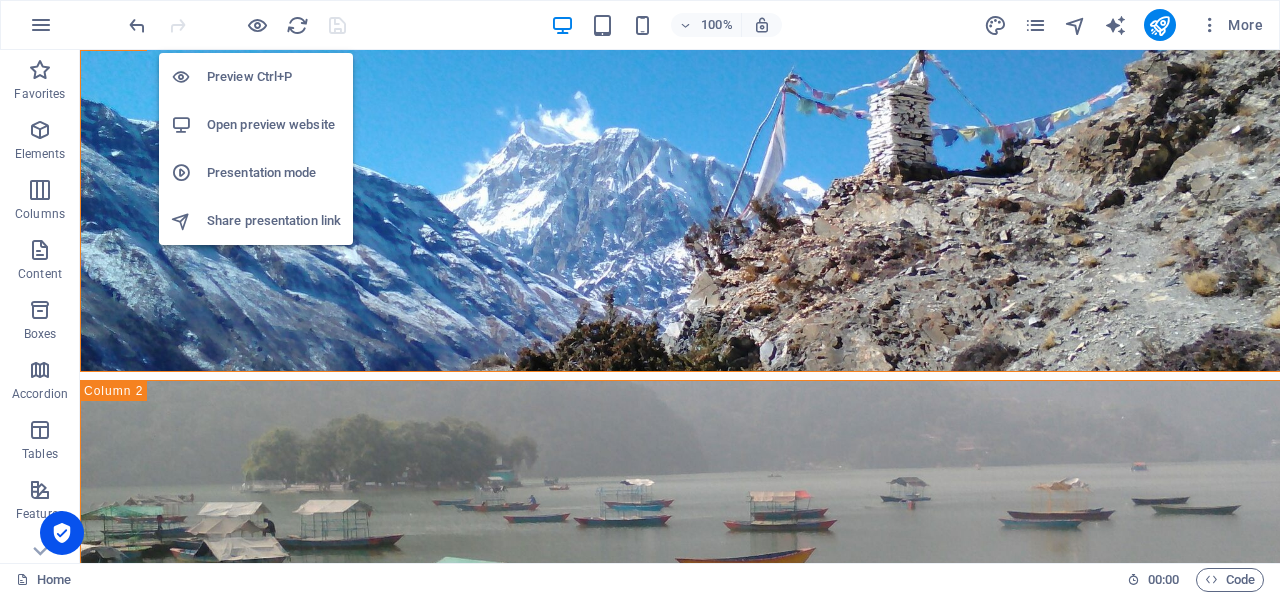 click on "Open preview website" at bounding box center (274, 125) 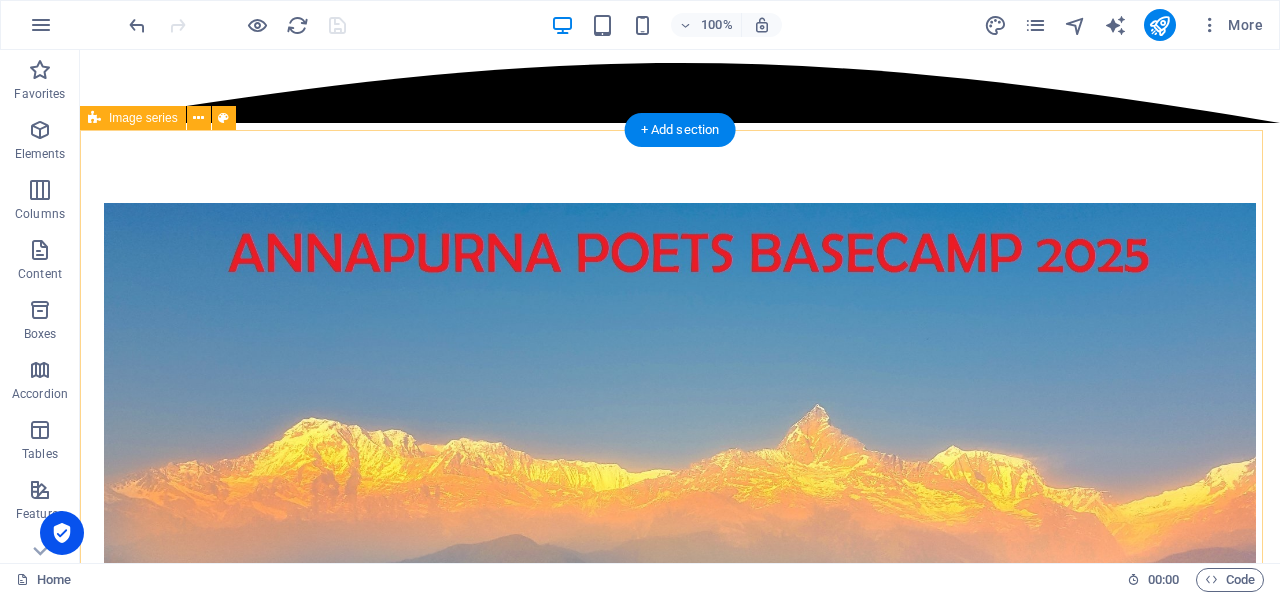 scroll, scrollTop: 0, scrollLeft: 0, axis: both 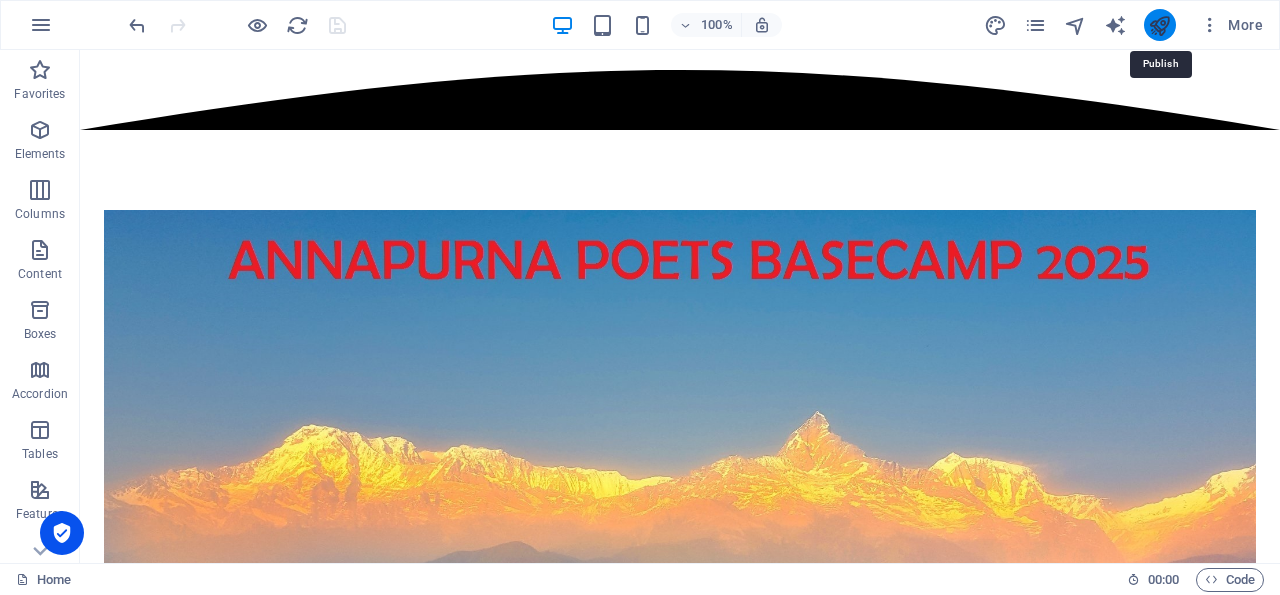 click at bounding box center (1159, 25) 